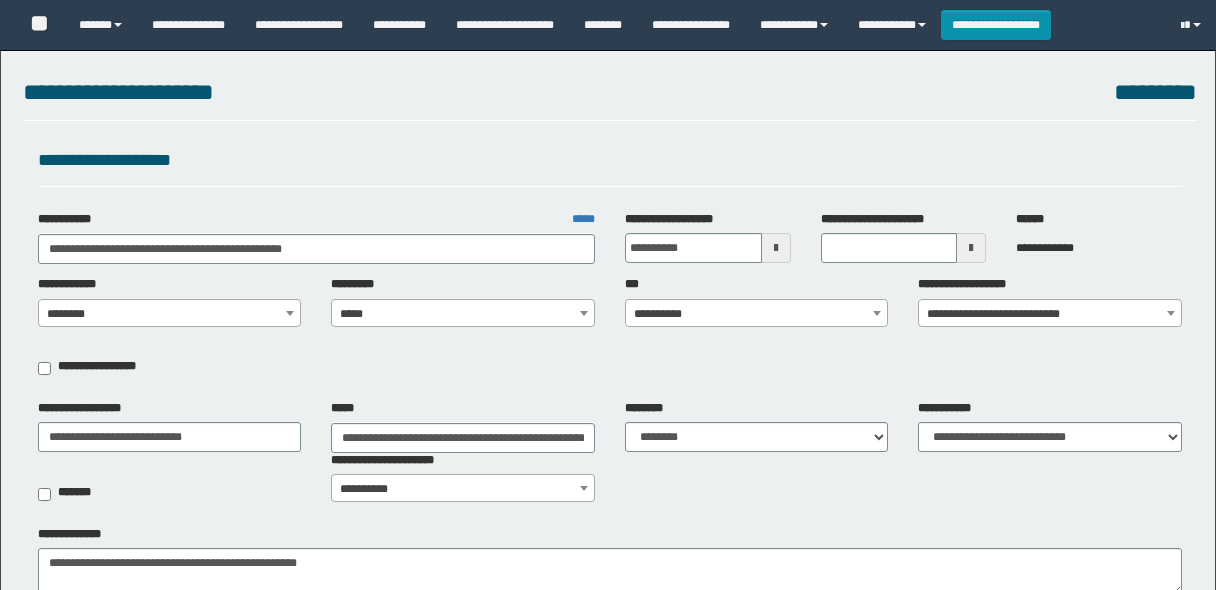 select on "**" 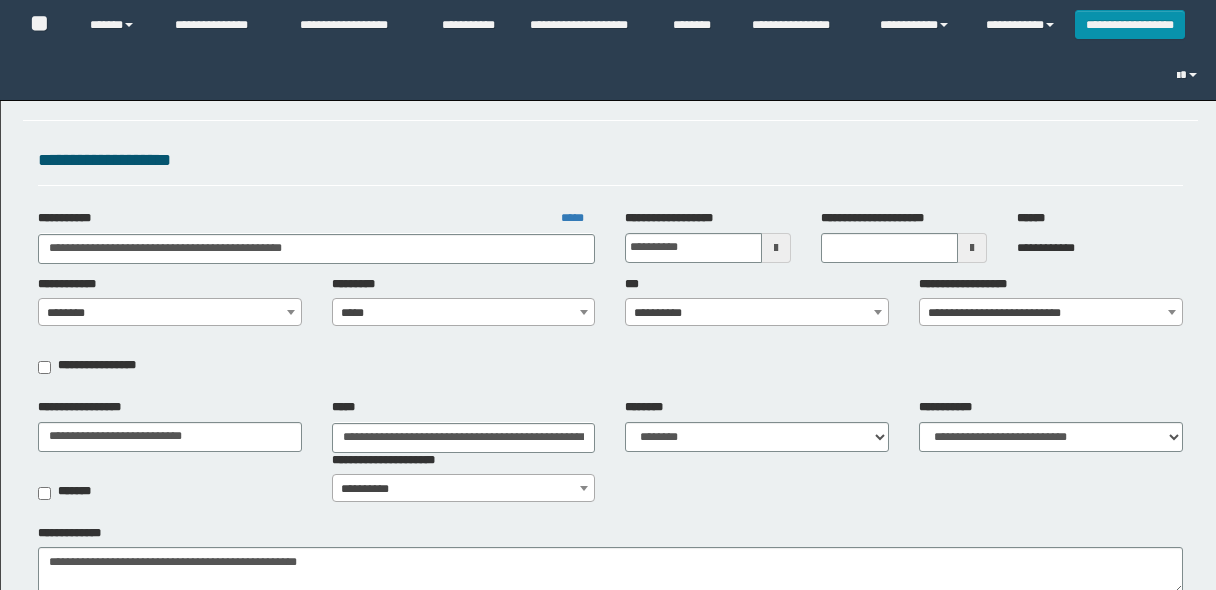 scroll, scrollTop: 0, scrollLeft: 0, axis: both 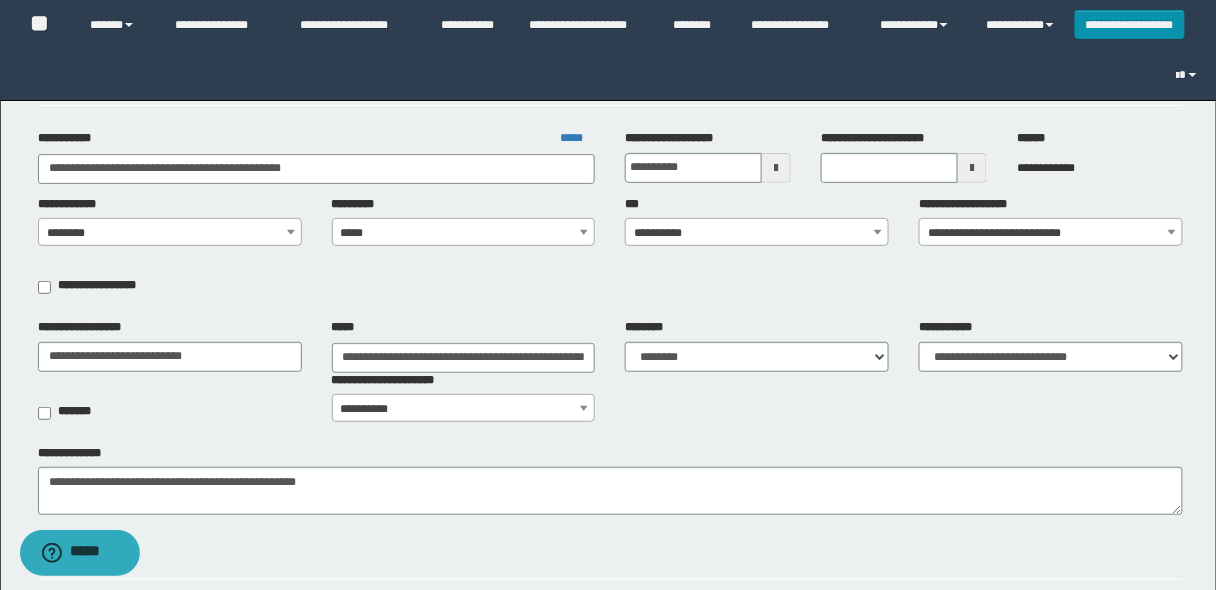 click on "**********" at bounding box center (757, 233) 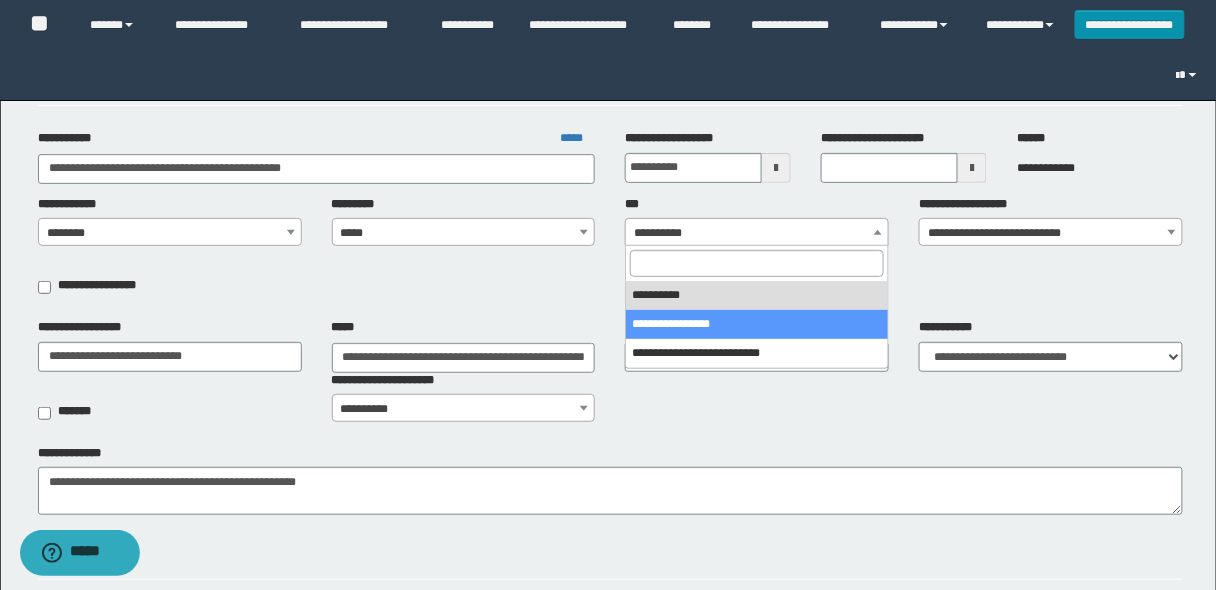 select on "***" 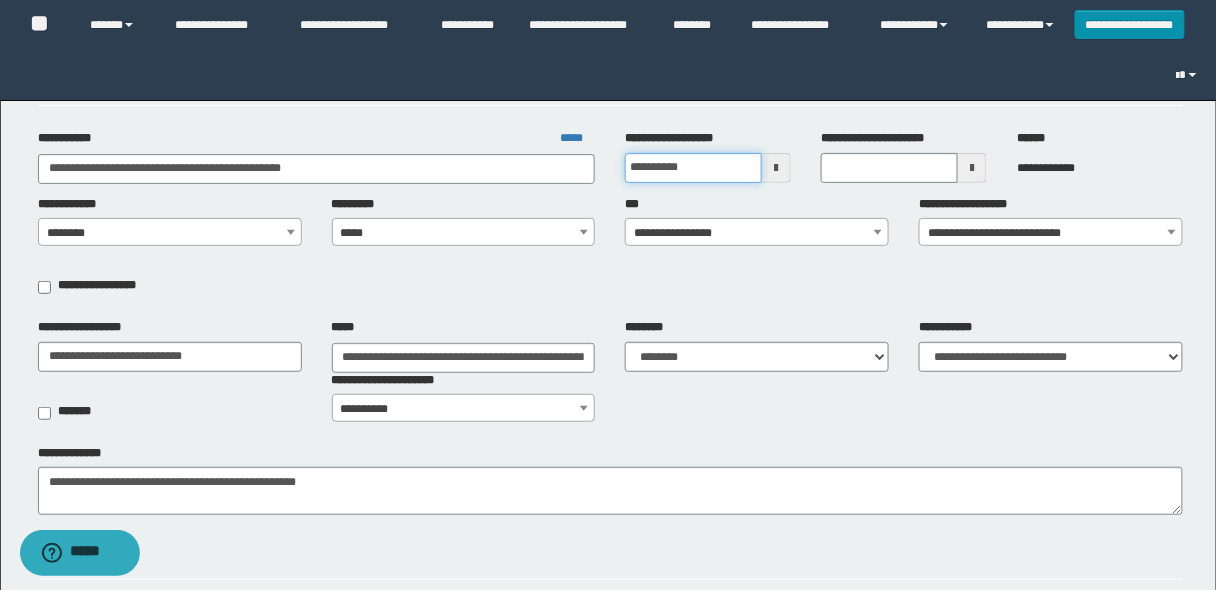 click on "**********" at bounding box center (693, 168) 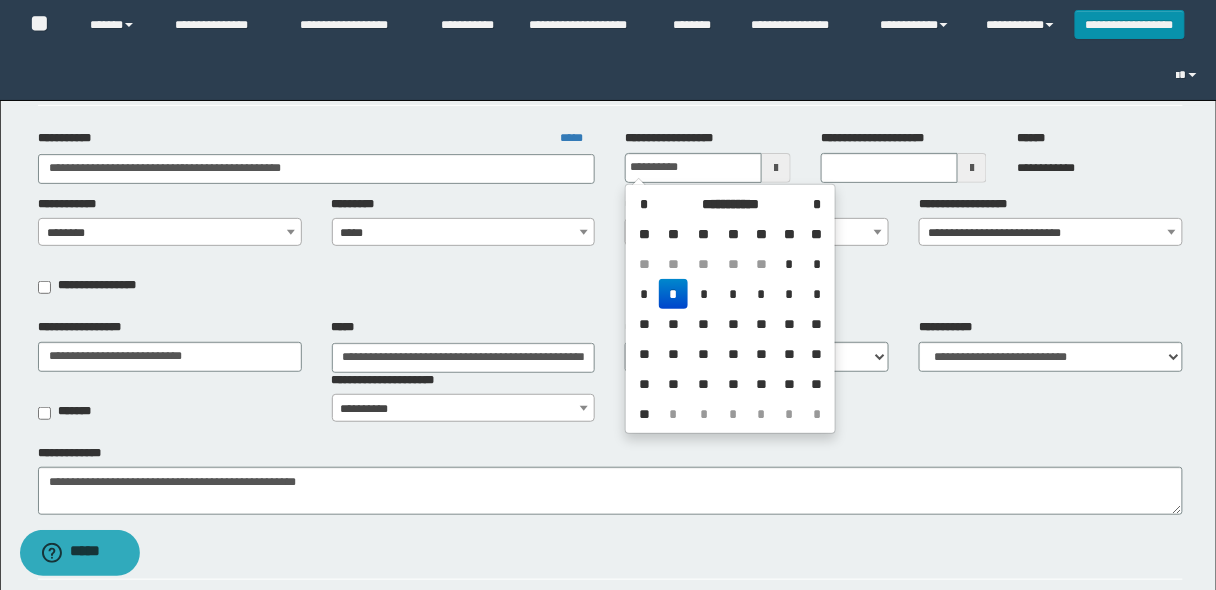 click on "**********" at bounding box center [608, 857] 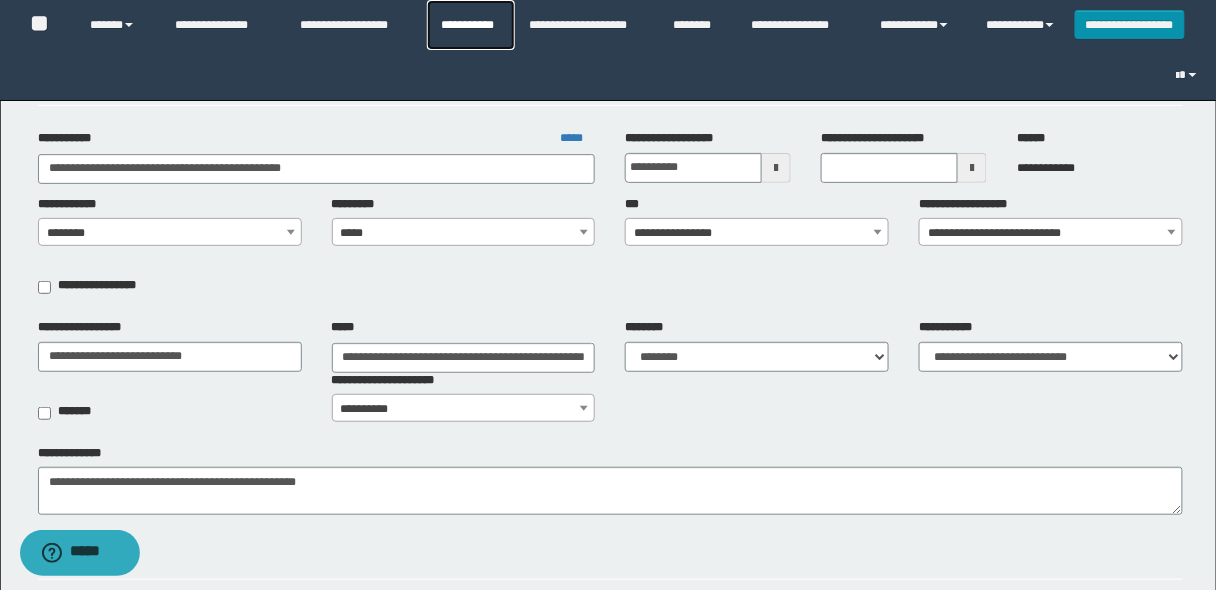 click on "**********" at bounding box center [471, 25] 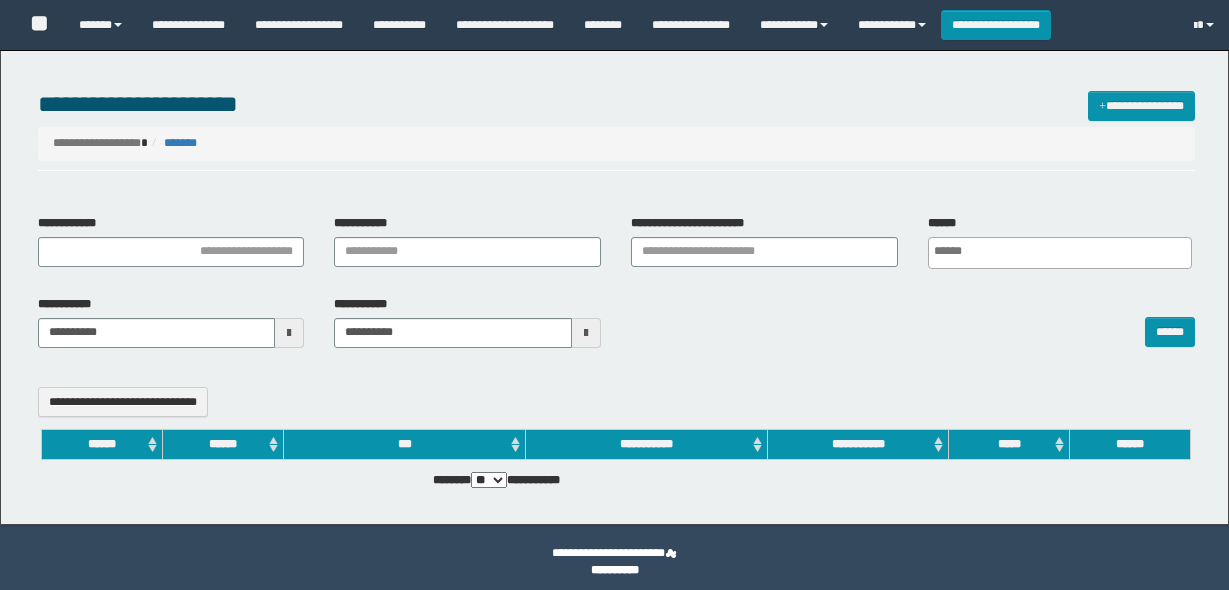 select 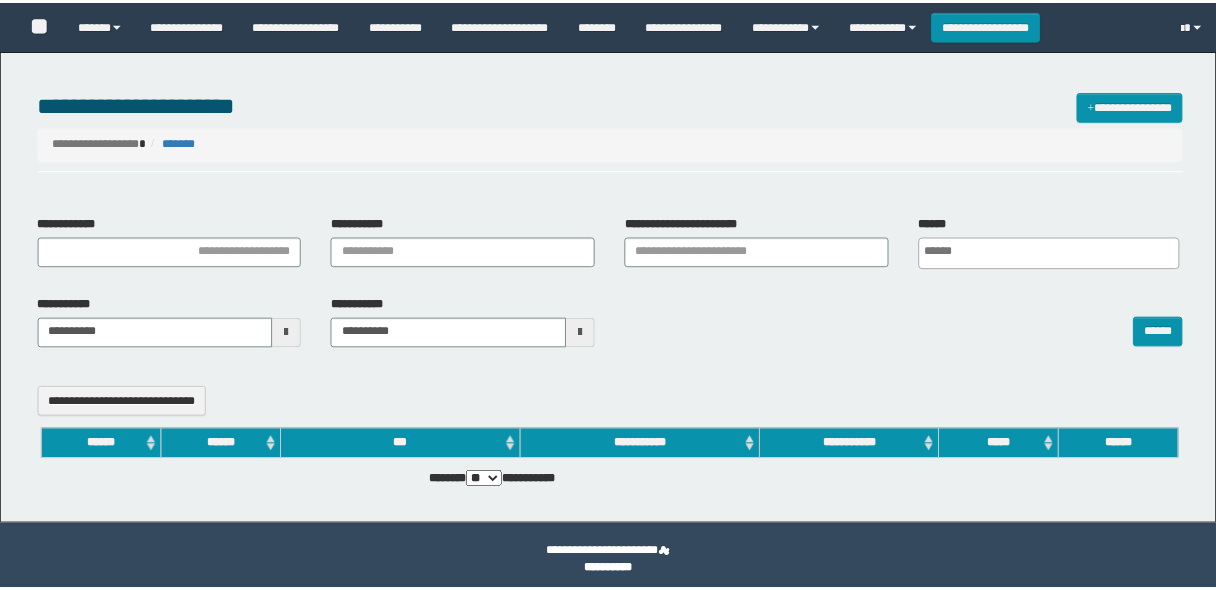 scroll, scrollTop: 0, scrollLeft: 0, axis: both 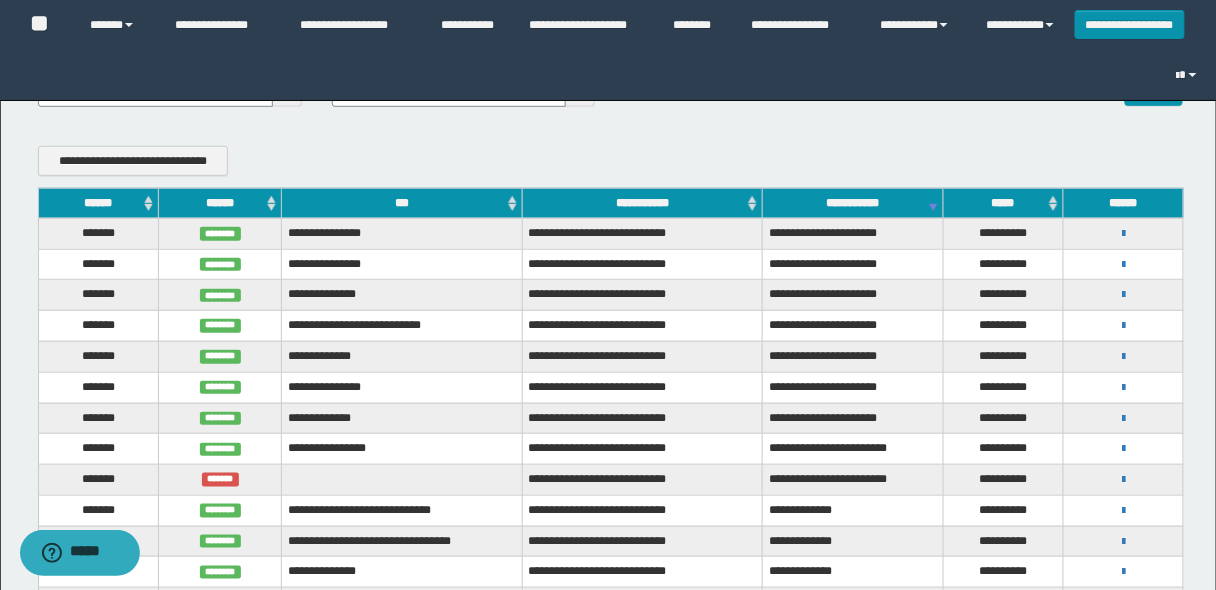 click on "******" at bounding box center (98, 203) 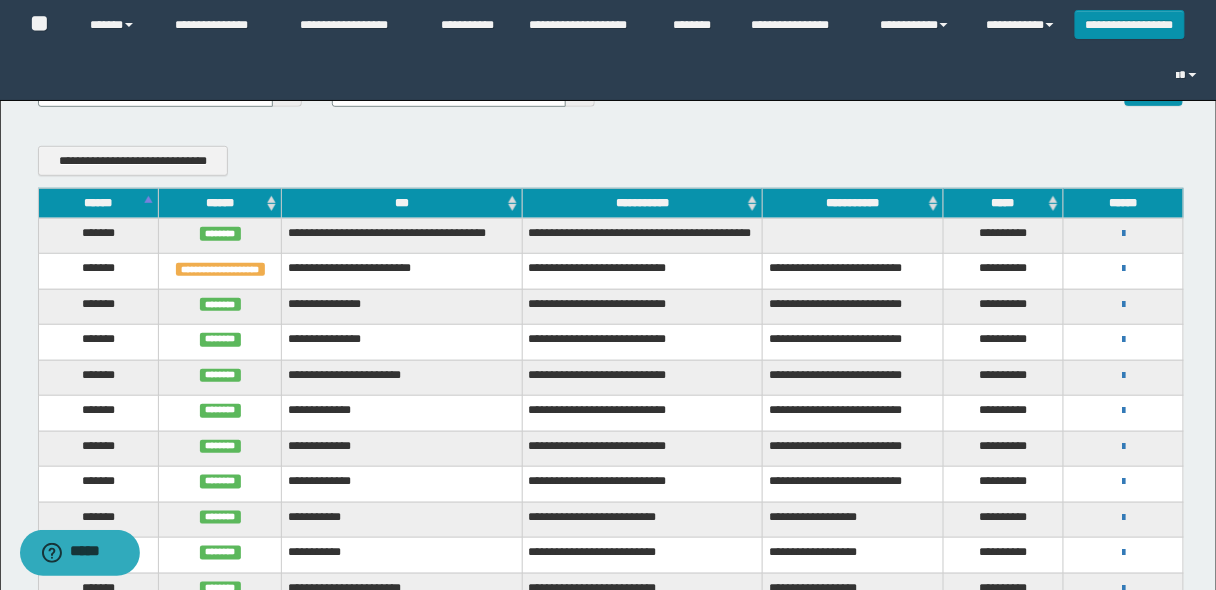 click on "******" at bounding box center [98, 203] 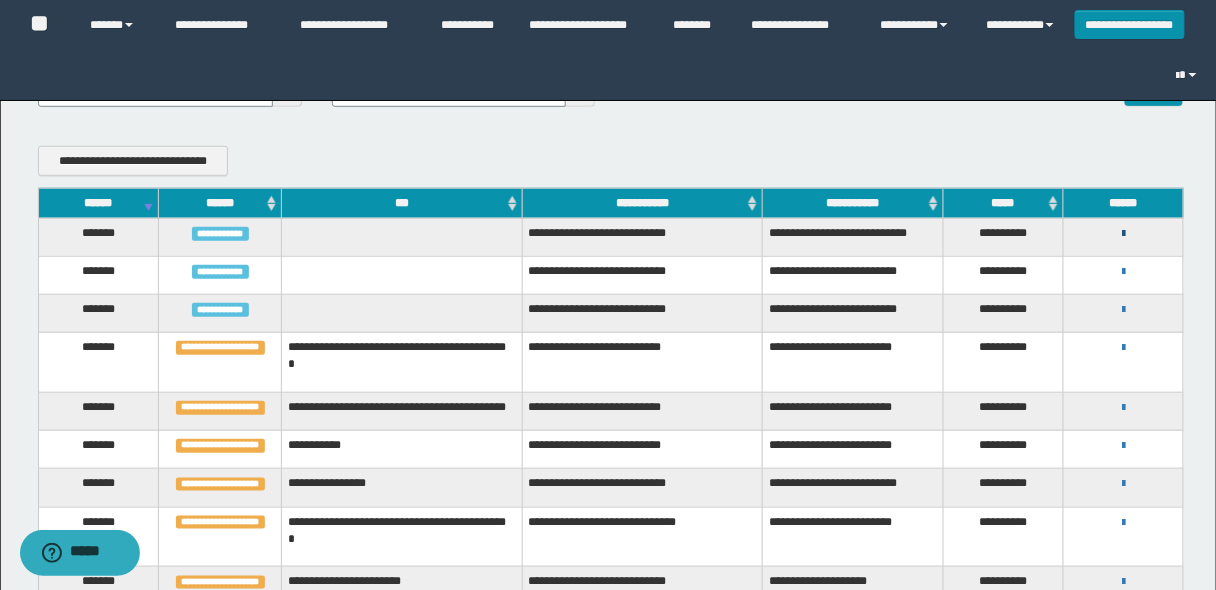 click at bounding box center (1123, 234) 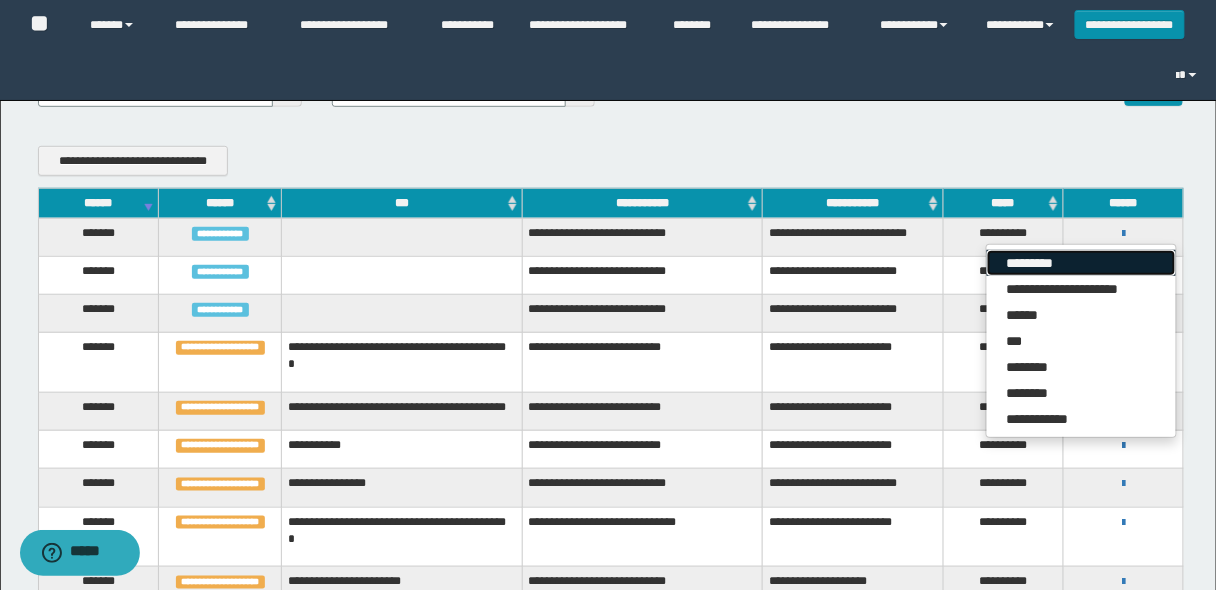 click on "*********" at bounding box center (1081, 263) 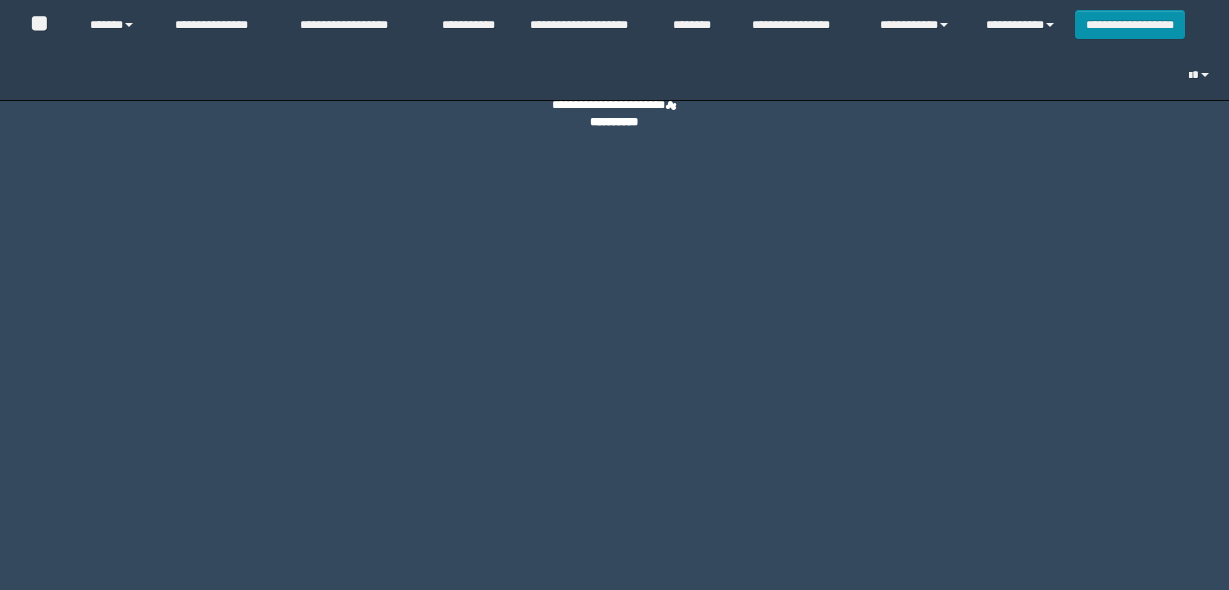 scroll, scrollTop: 0, scrollLeft: 0, axis: both 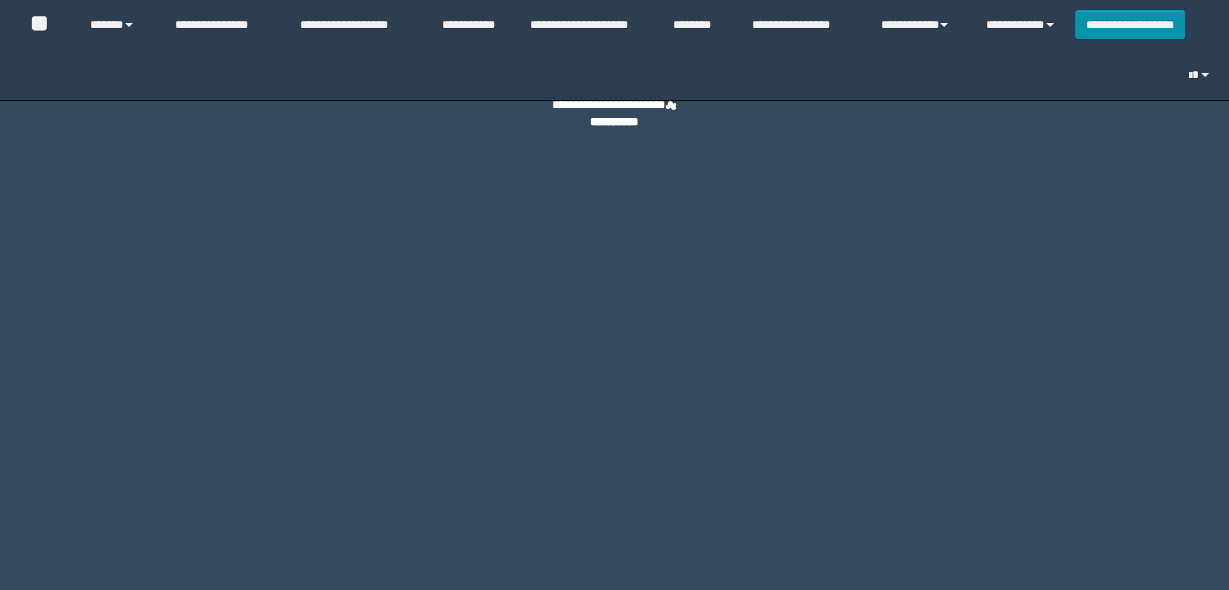 select on "****" 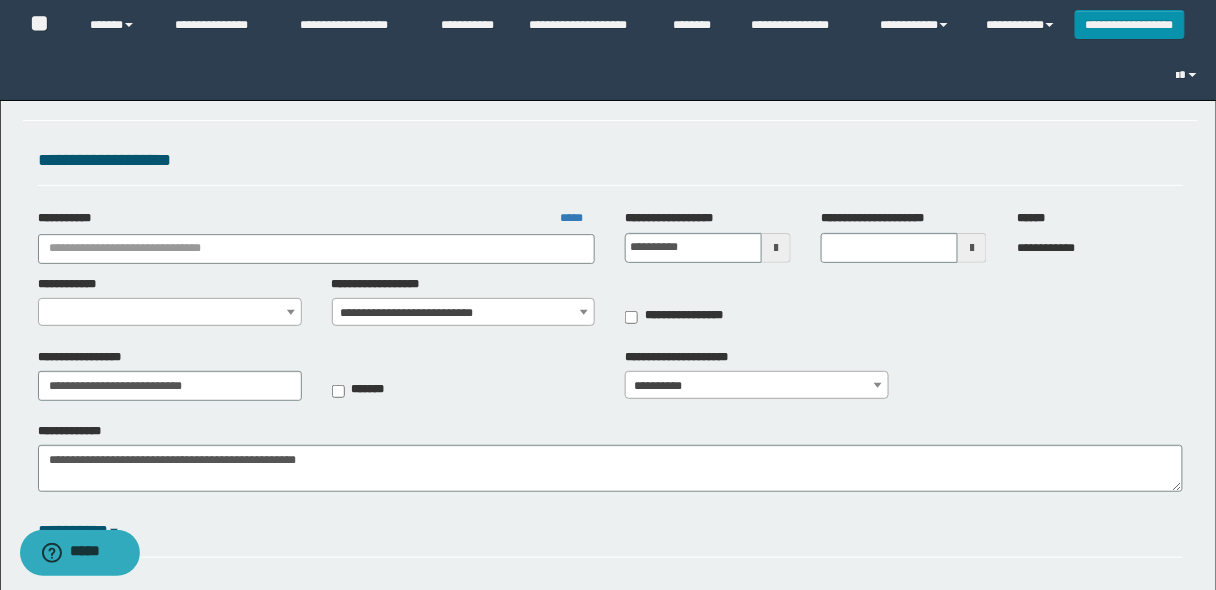 type on "**********" 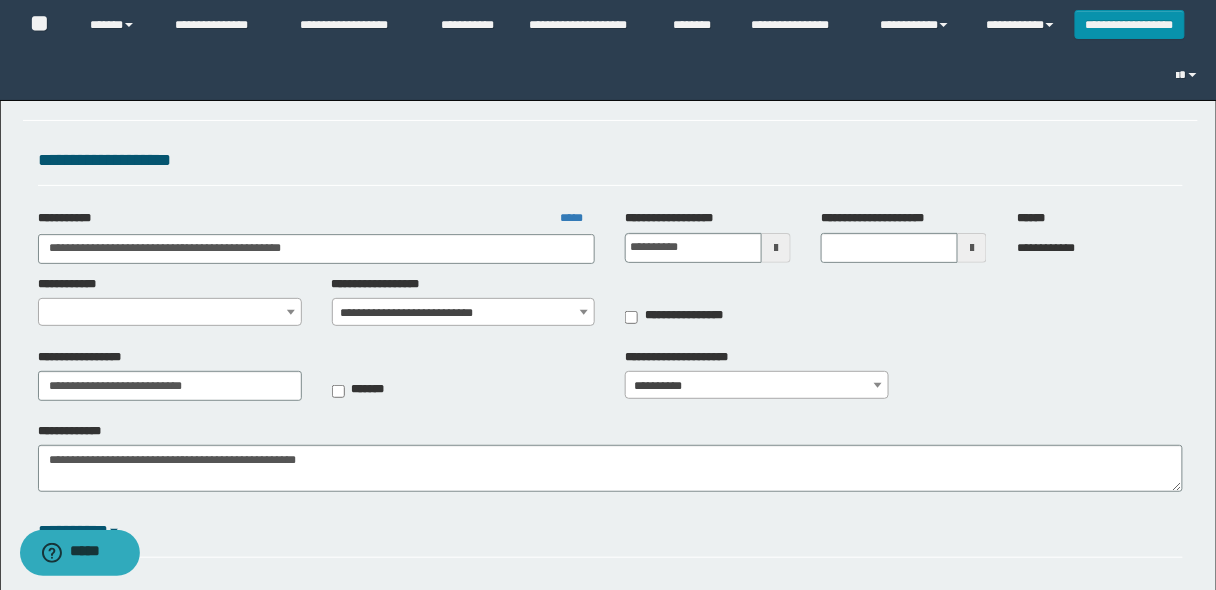 select on "**" 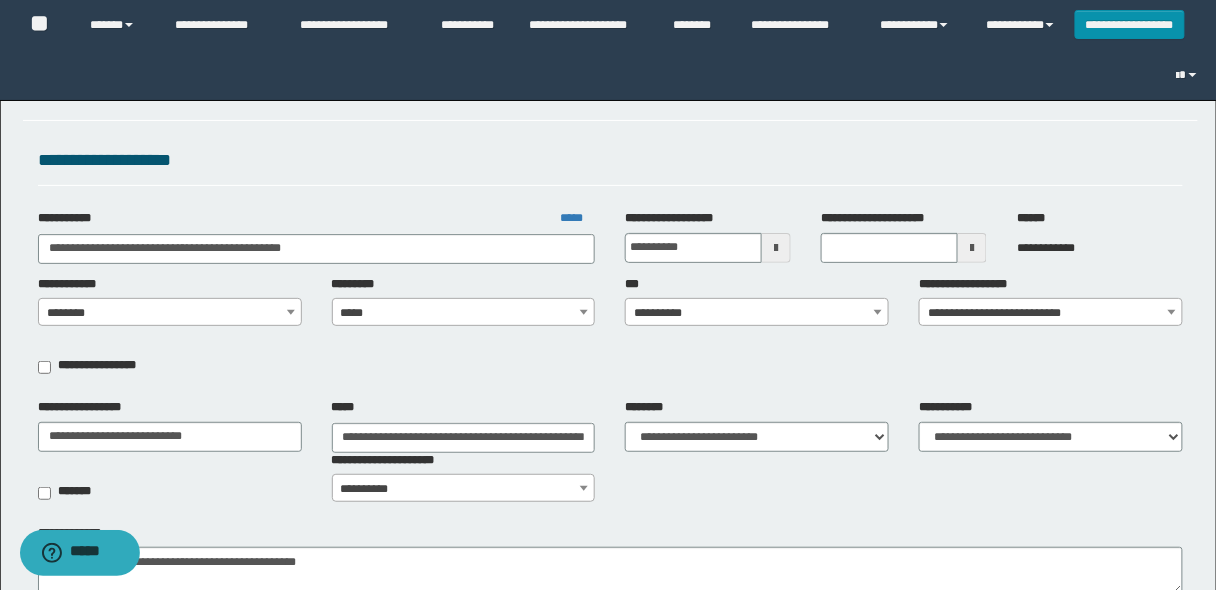 click on "**********" at bounding box center [757, 313] 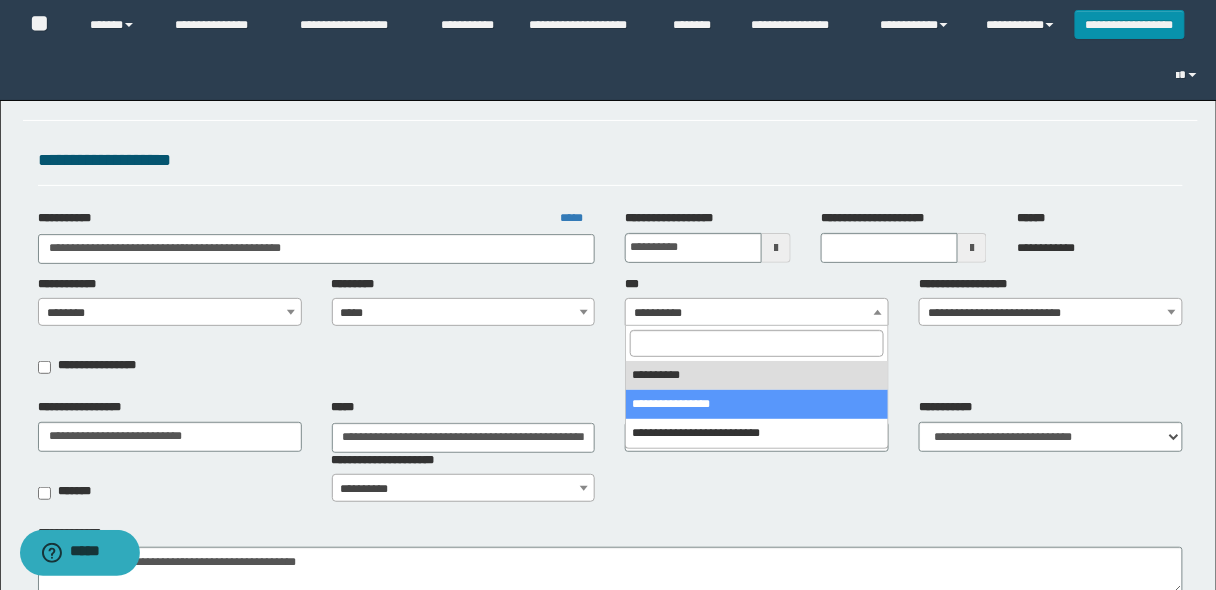 select on "***" 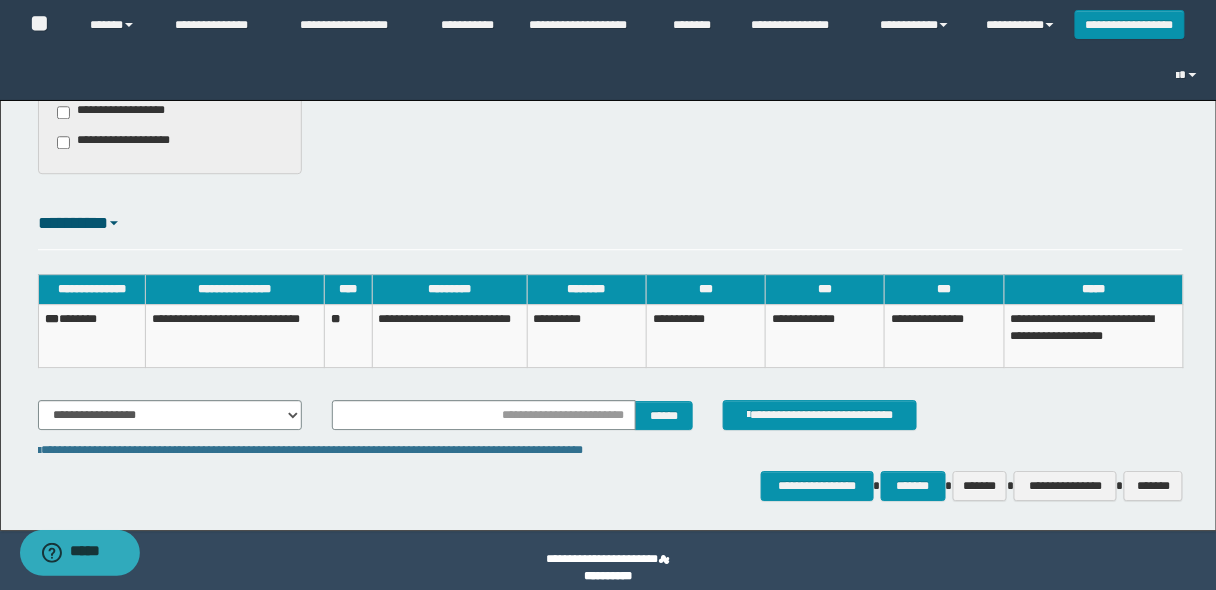 scroll, scrollTop: 1319, scrollLeft: 0, axis: vertical 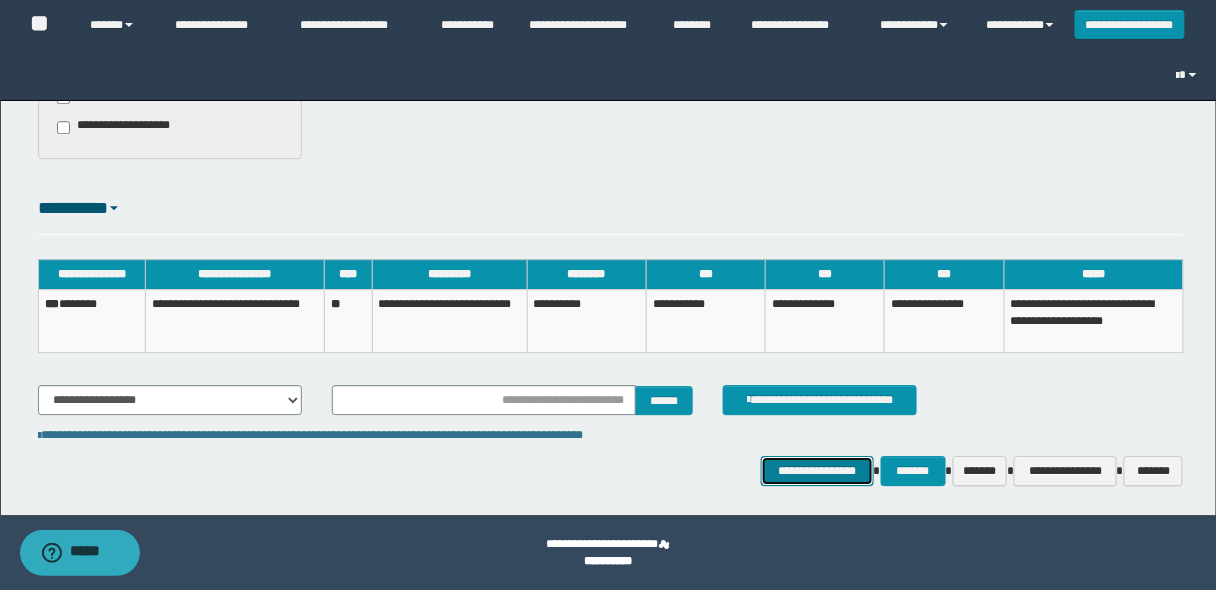 click on "**********" at bounding box center (817, 470) 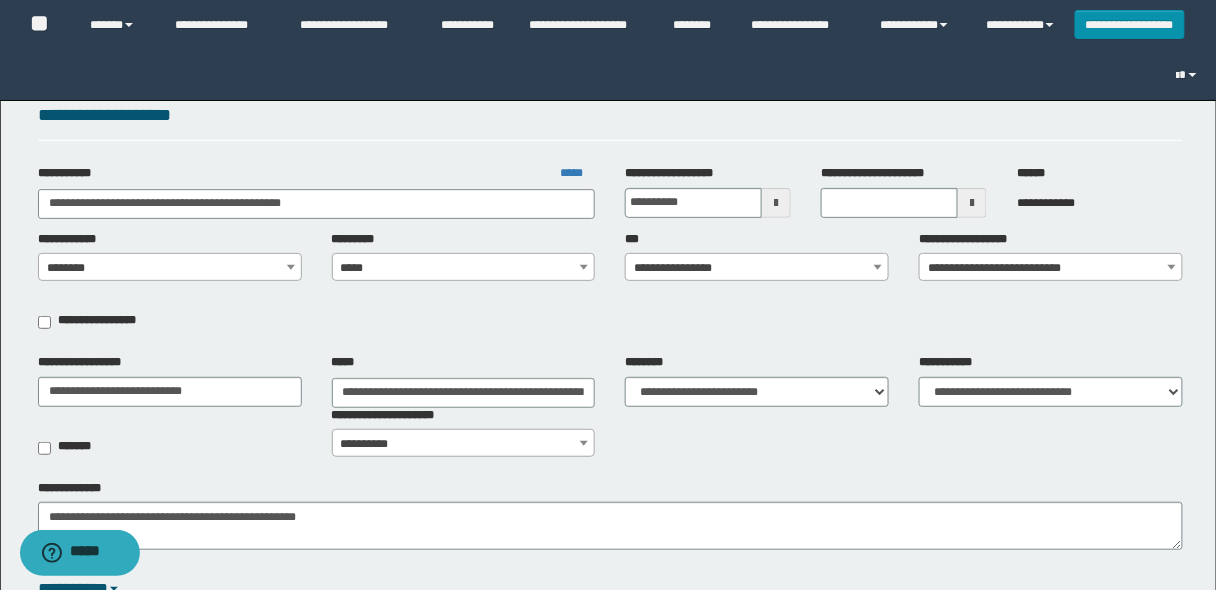 scroll, scrollTop: 39, scrollLeft: 0, axis: vertical 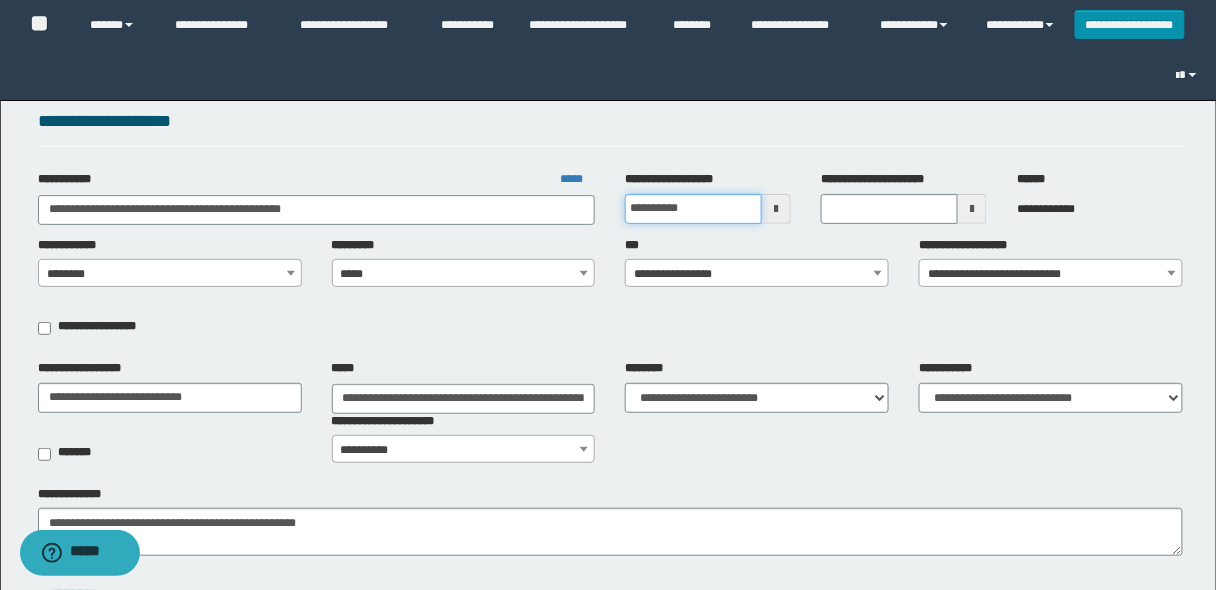 click on "**********" at bounding box center [693, 209] 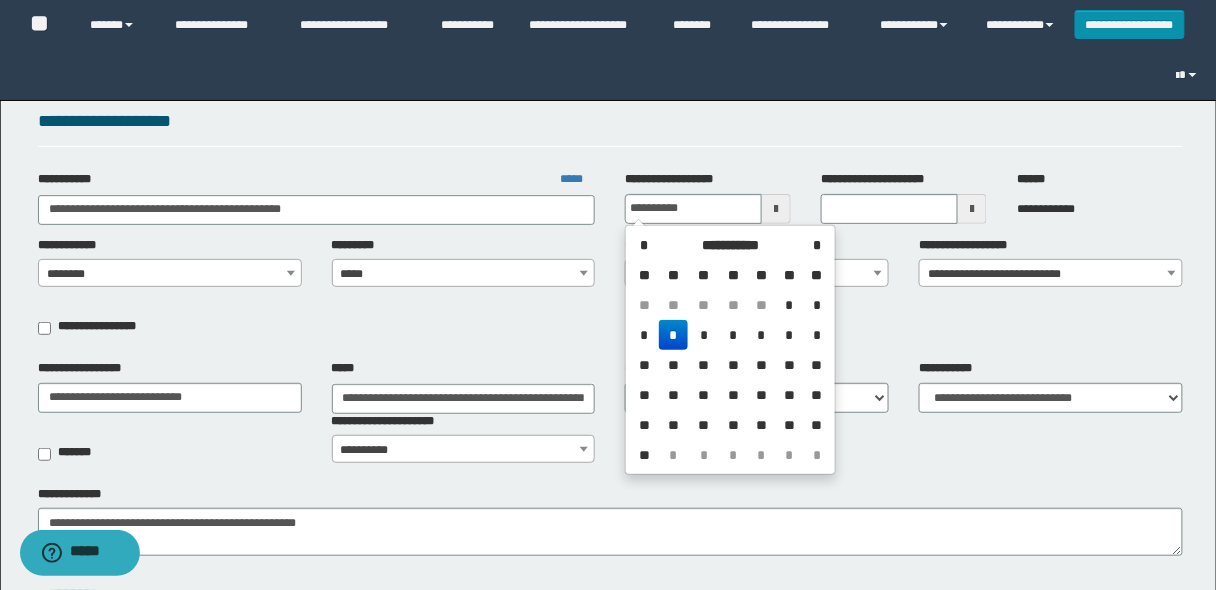 type on "**********" 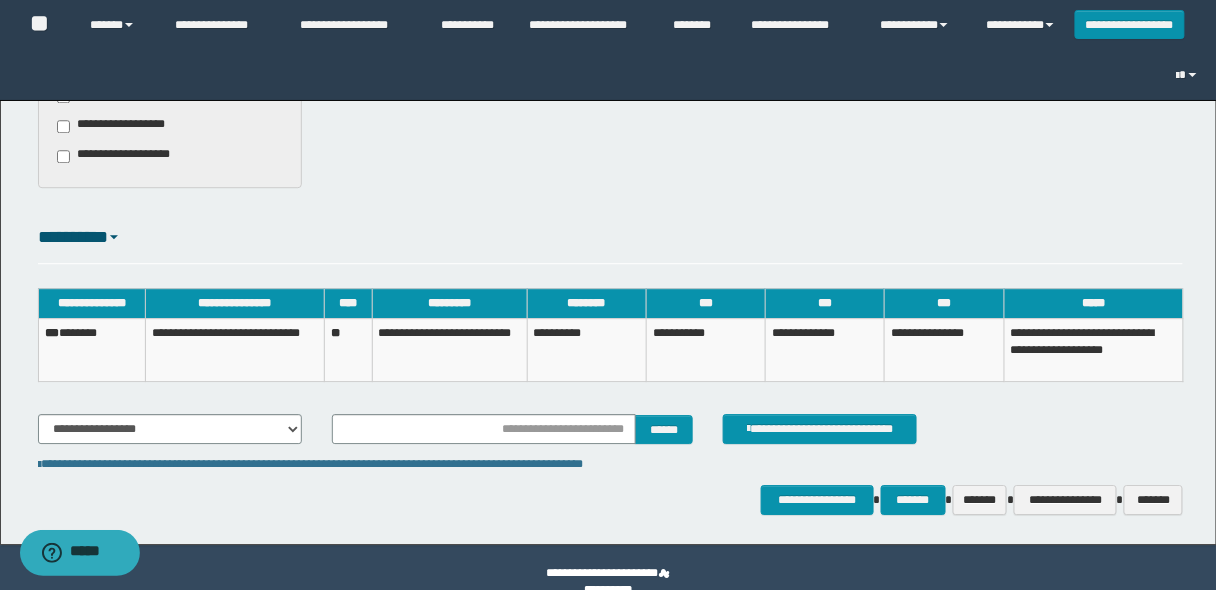 scroll, scrollTop: 1319, scrollLeft: 0, axis: vertical 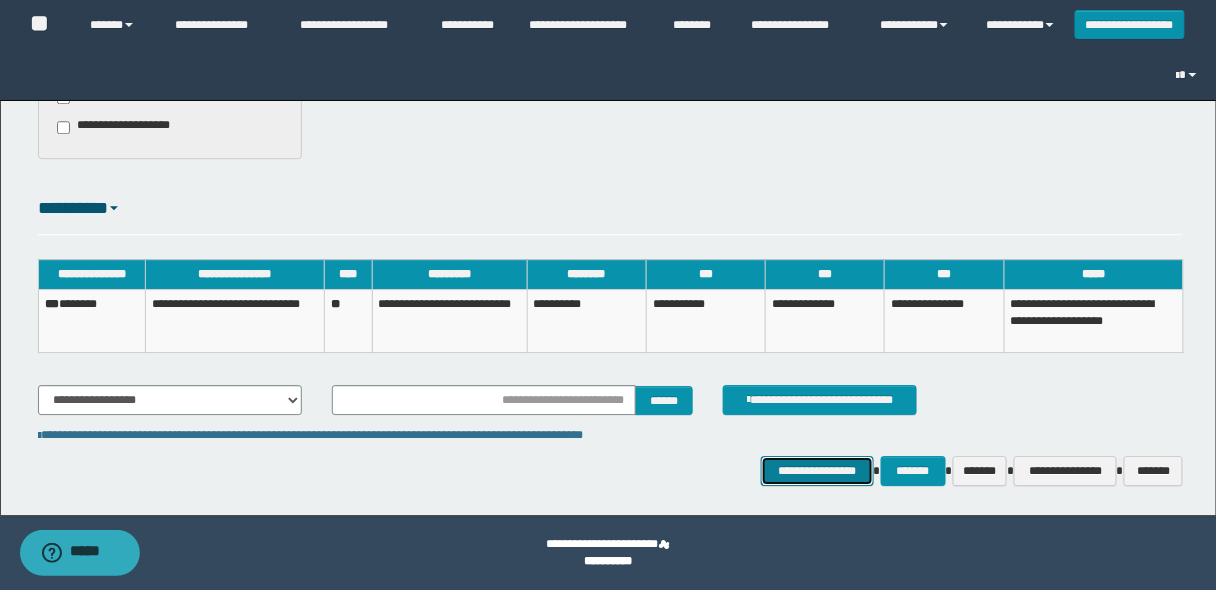 click on "**********" at bounding box center [817, 470] 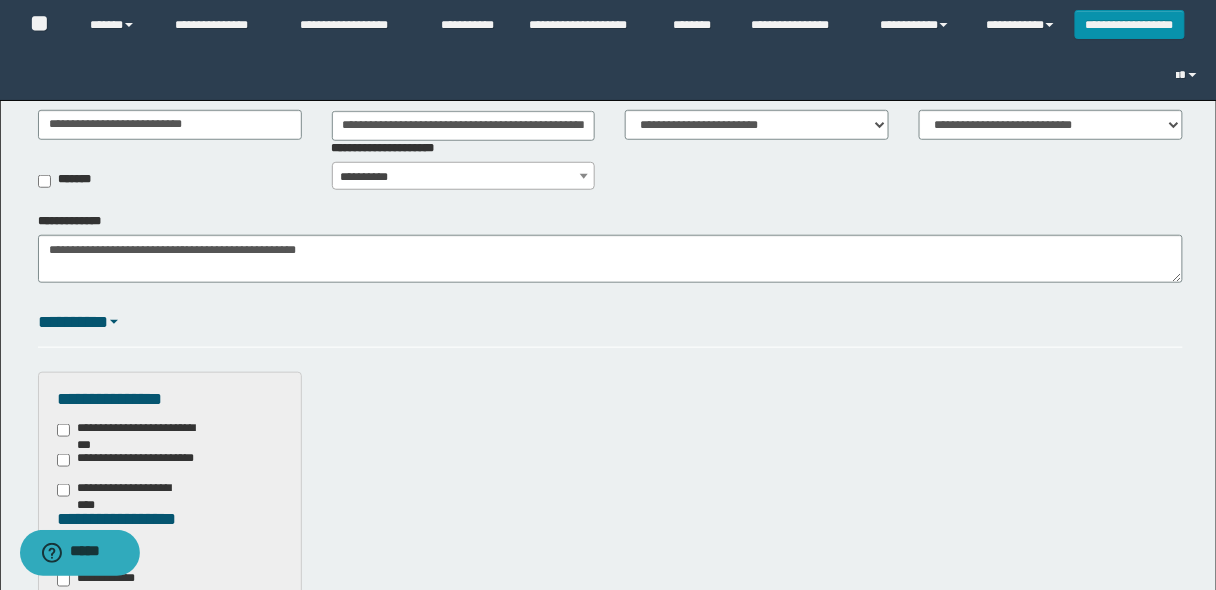 scroll, scrollTop: 199, scrollLeft: 0, axis: vertical 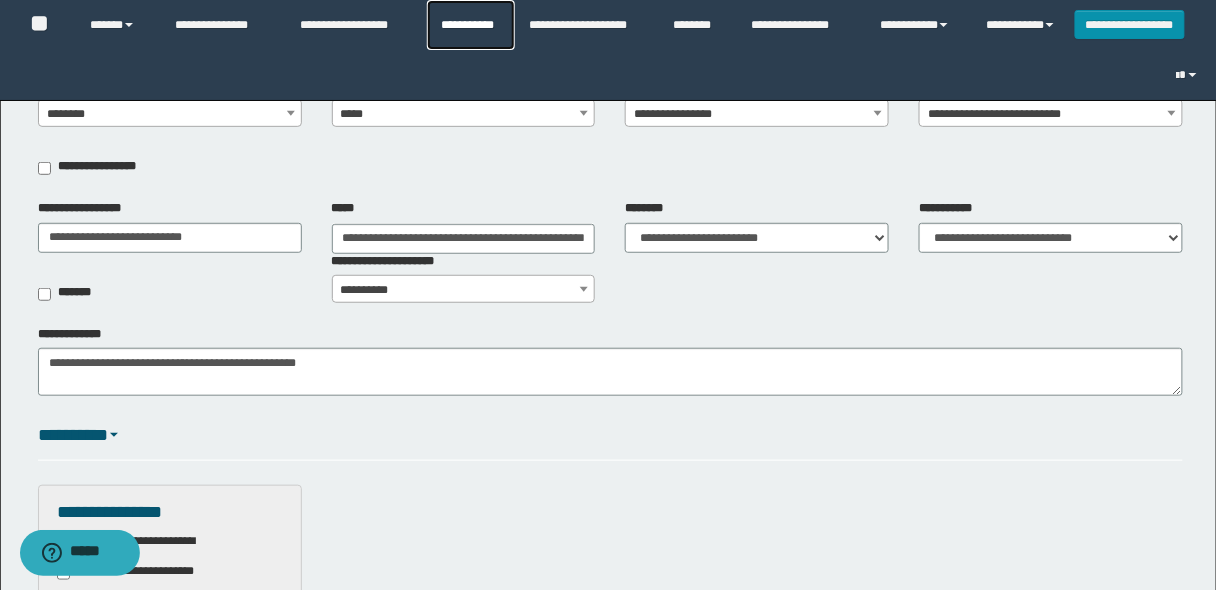 click on "**********" at bounding box center [471, 25] 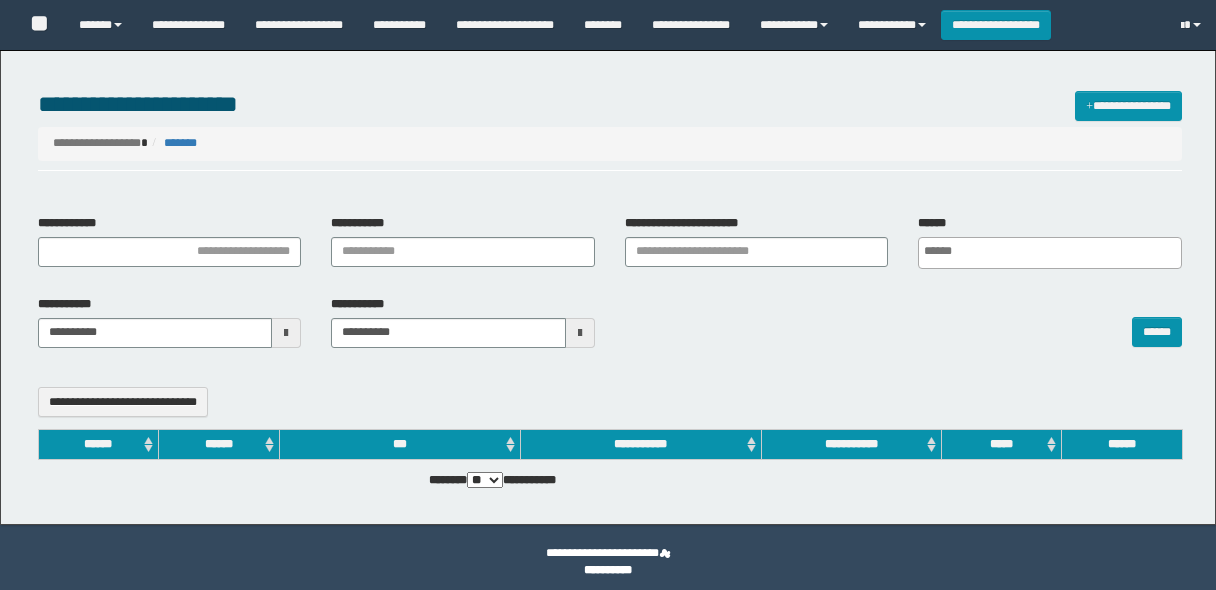 select 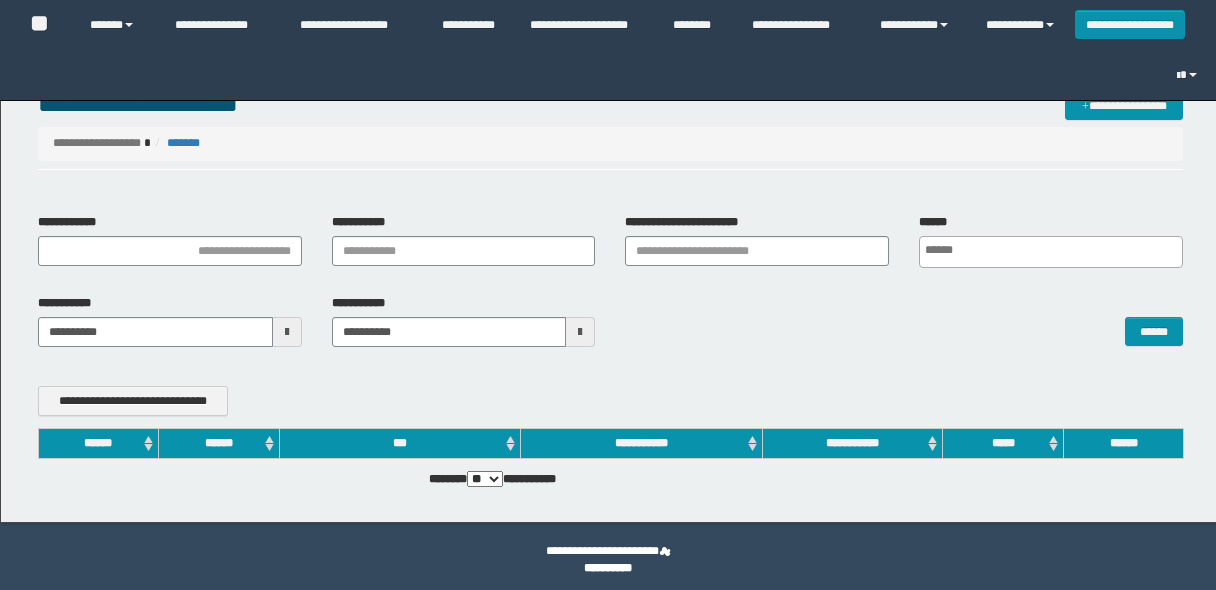 scroll, scrollTop: 0, scrollLeft: 0, axis: both 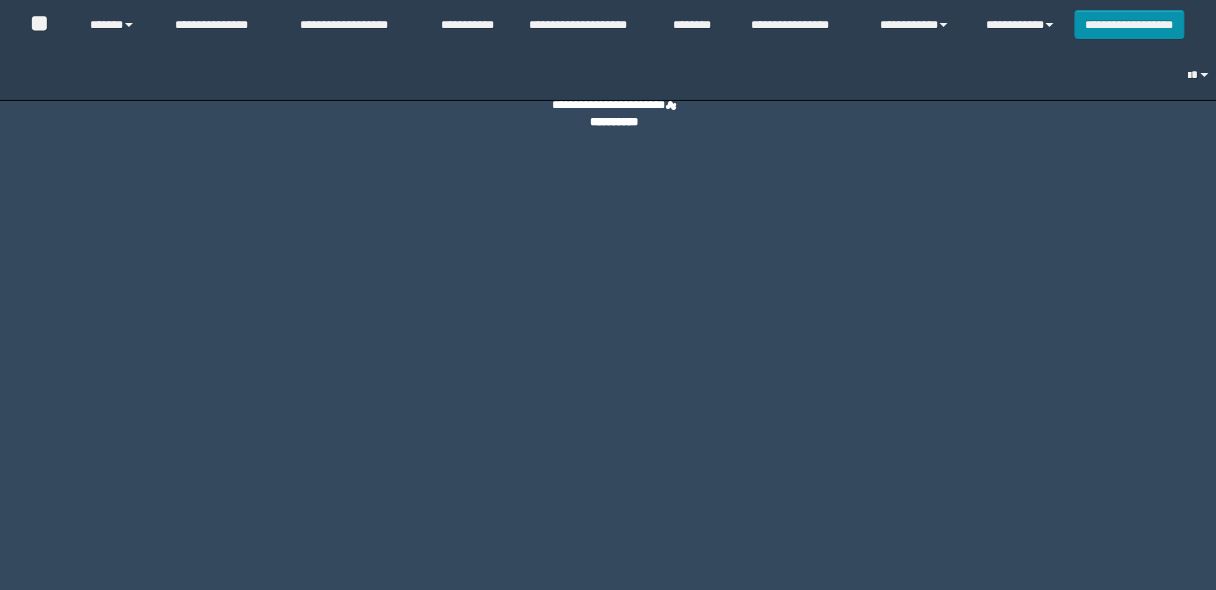 select on "**" 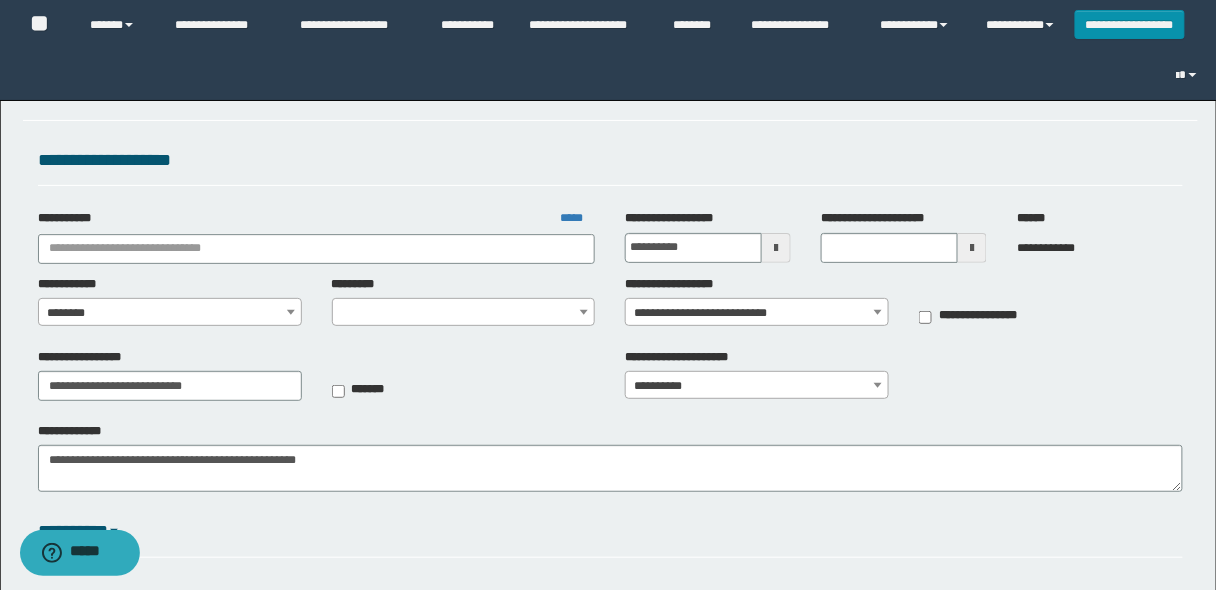 type on "**********" 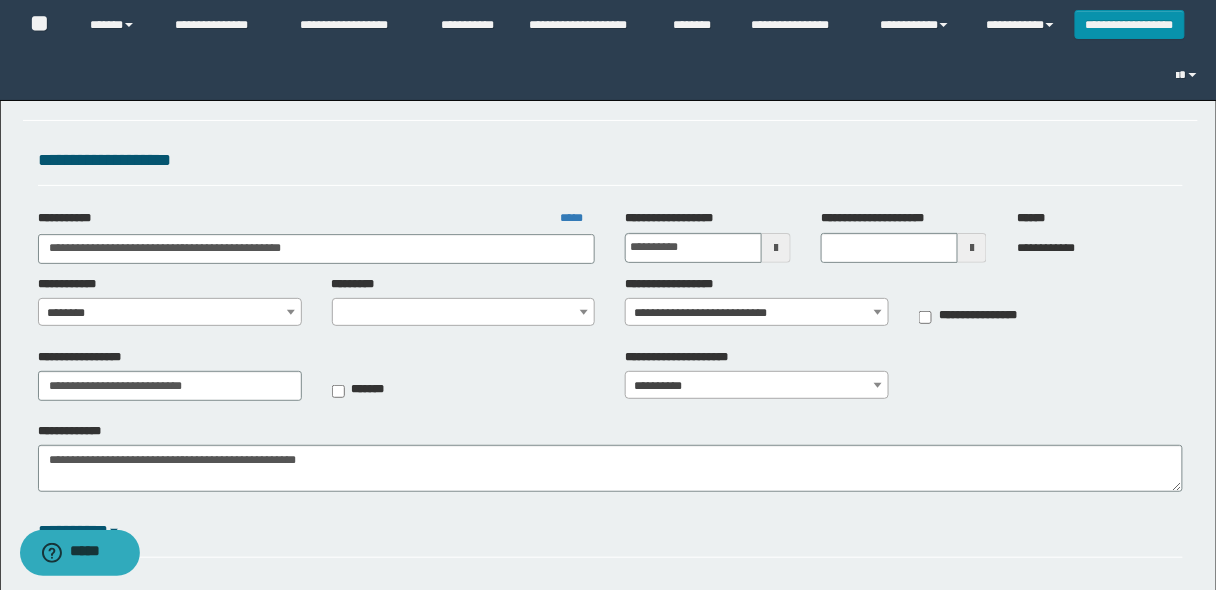 type on "**********" 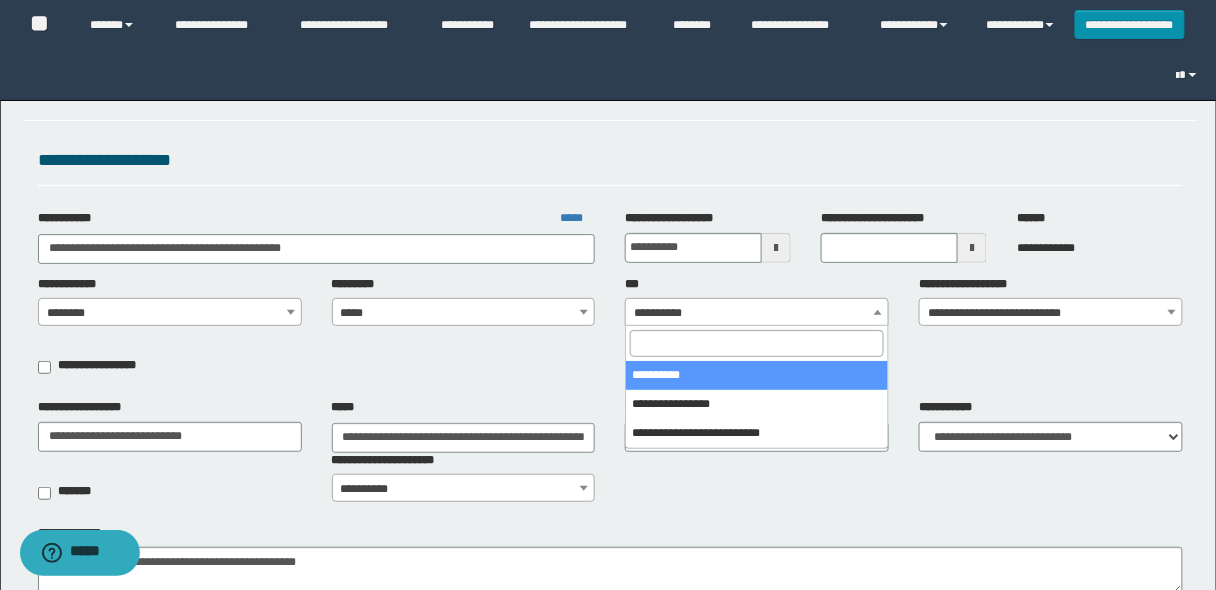 click on "**********" at bounding box center [757, 313] 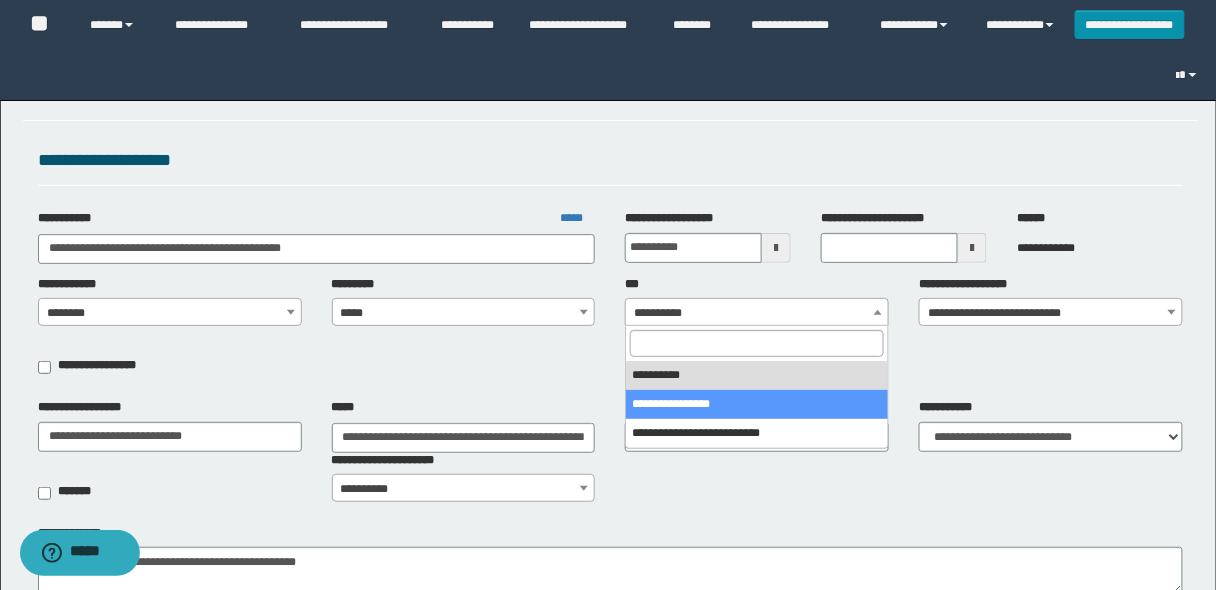select on "***" 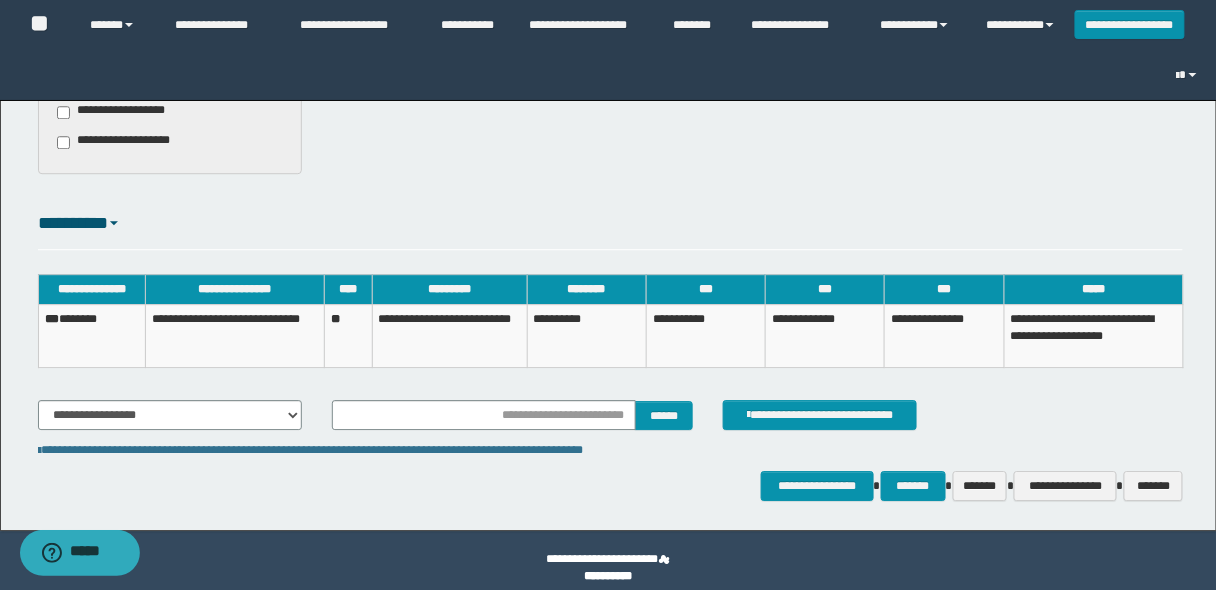 scroll, scrollTop: 1319, scrollLeft: 0, axis: vertical 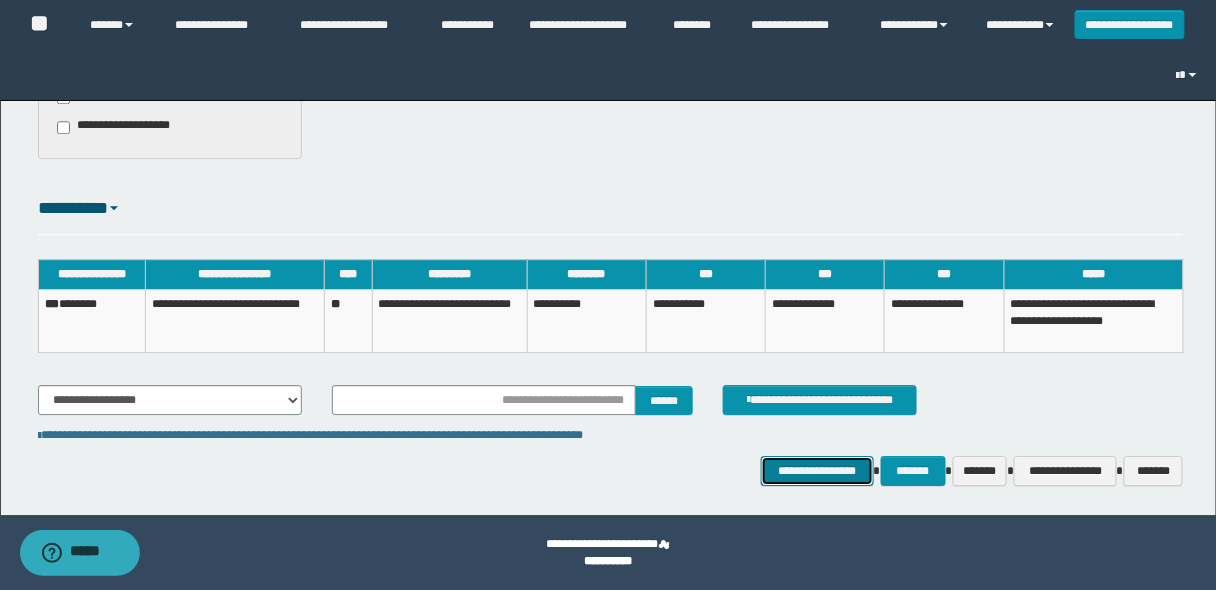 click on "**********" at bounding box center (817, 470) 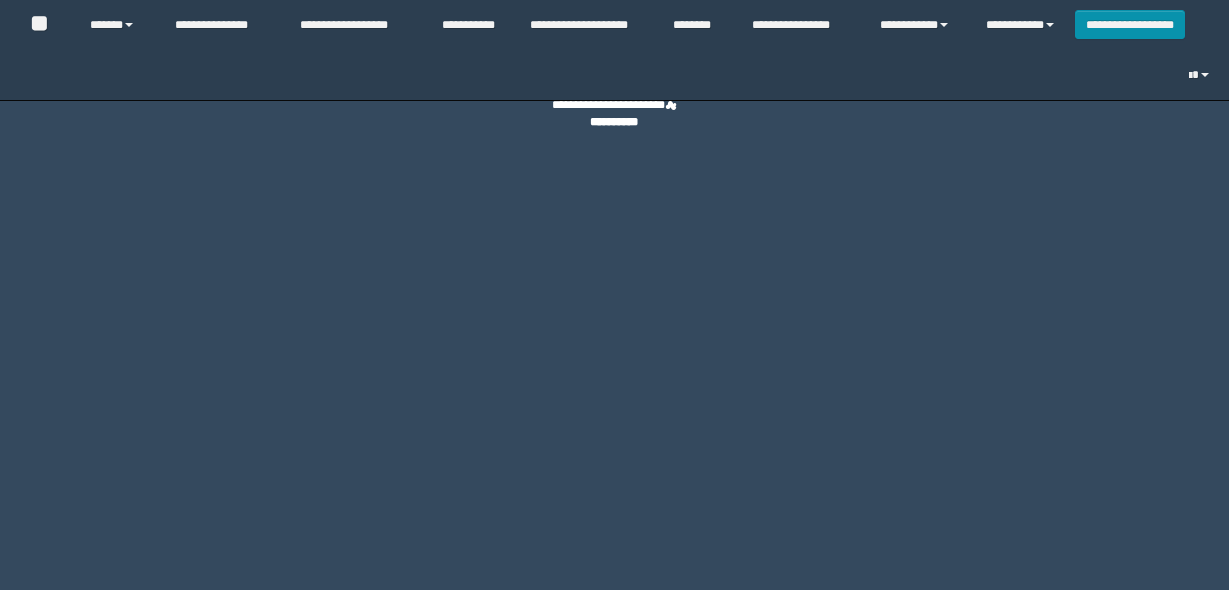 scroll, scrollTop: 0, scrollLeft: 0, axis: both 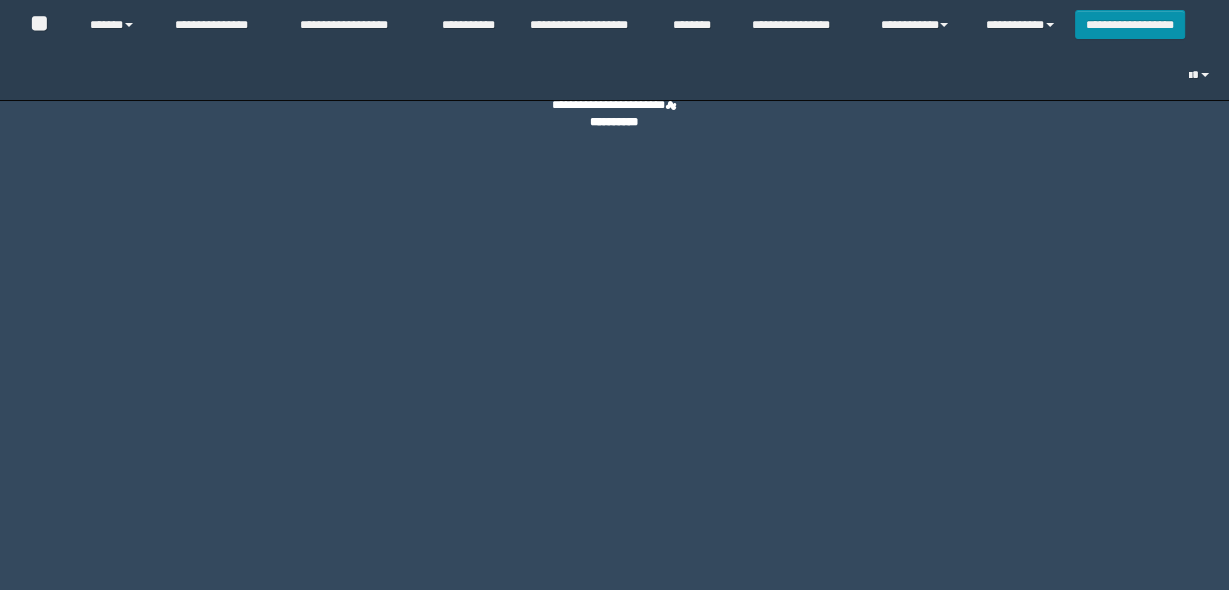 select on "***" 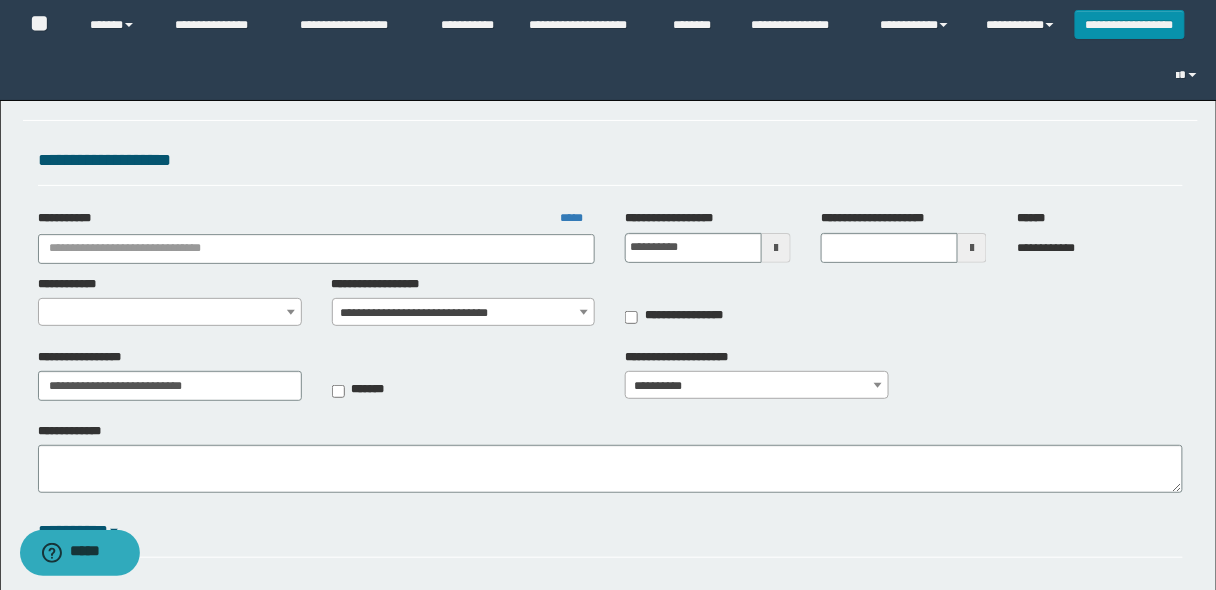 type on "**********" 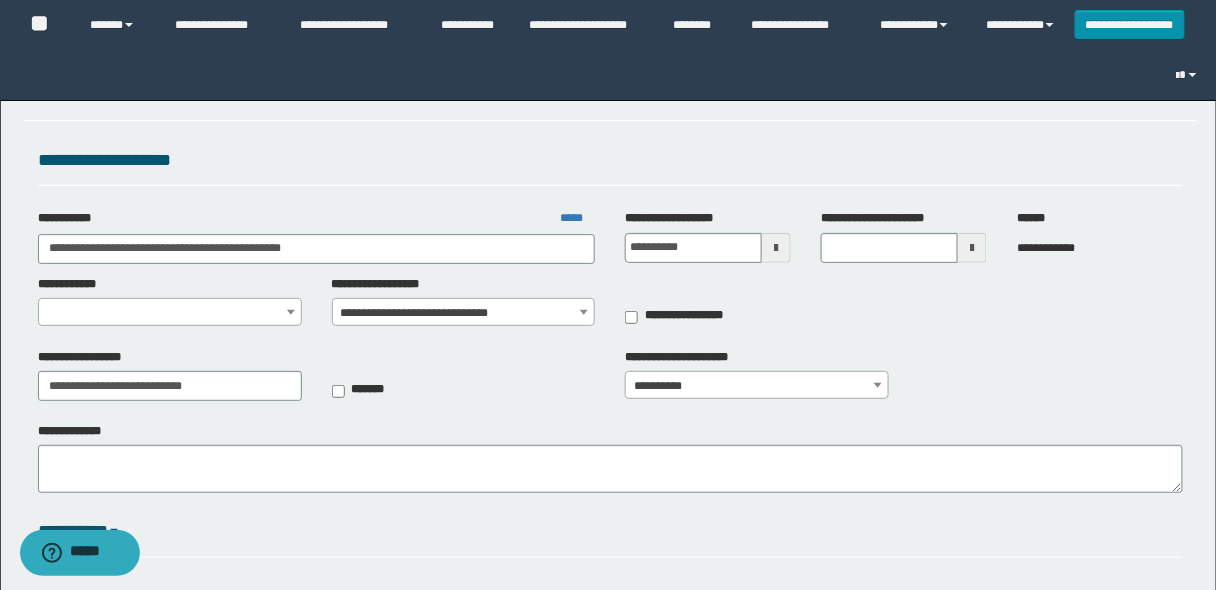 select on "**" 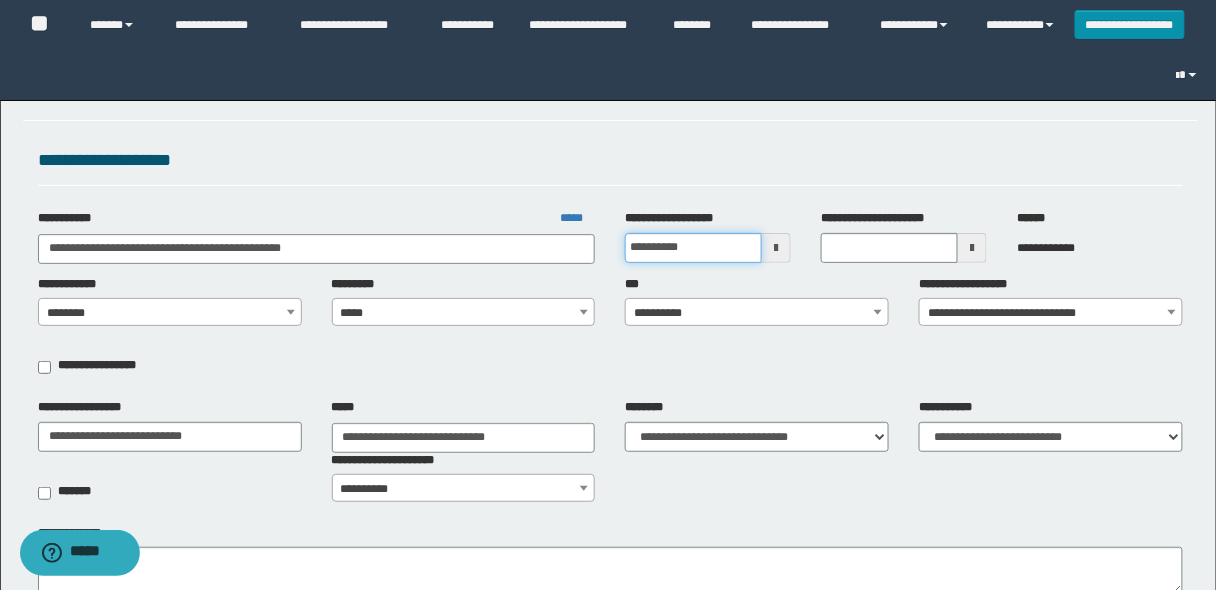 click on "**********" at bounding box center (693, 248) 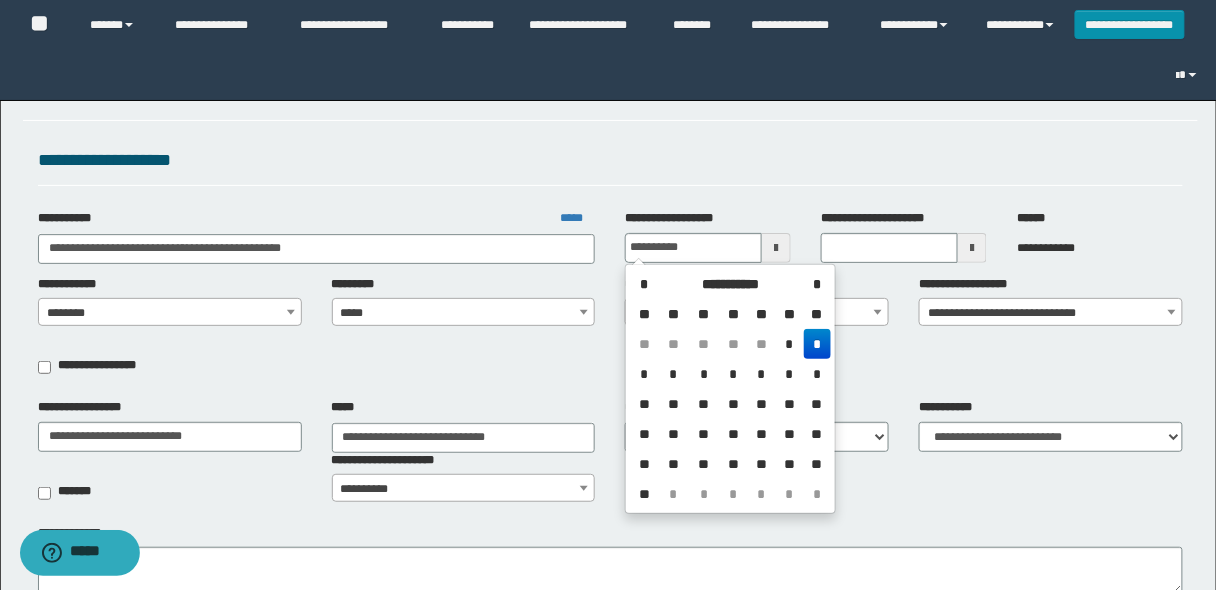type on "**********" 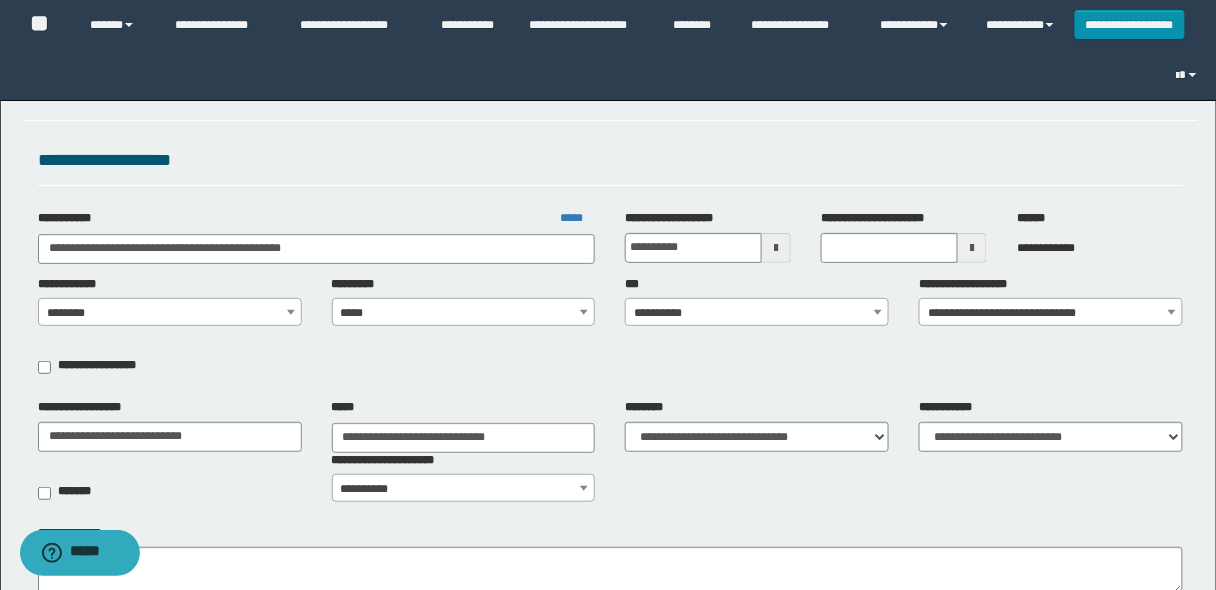 click on "**********" at bounding box center (757, 313) 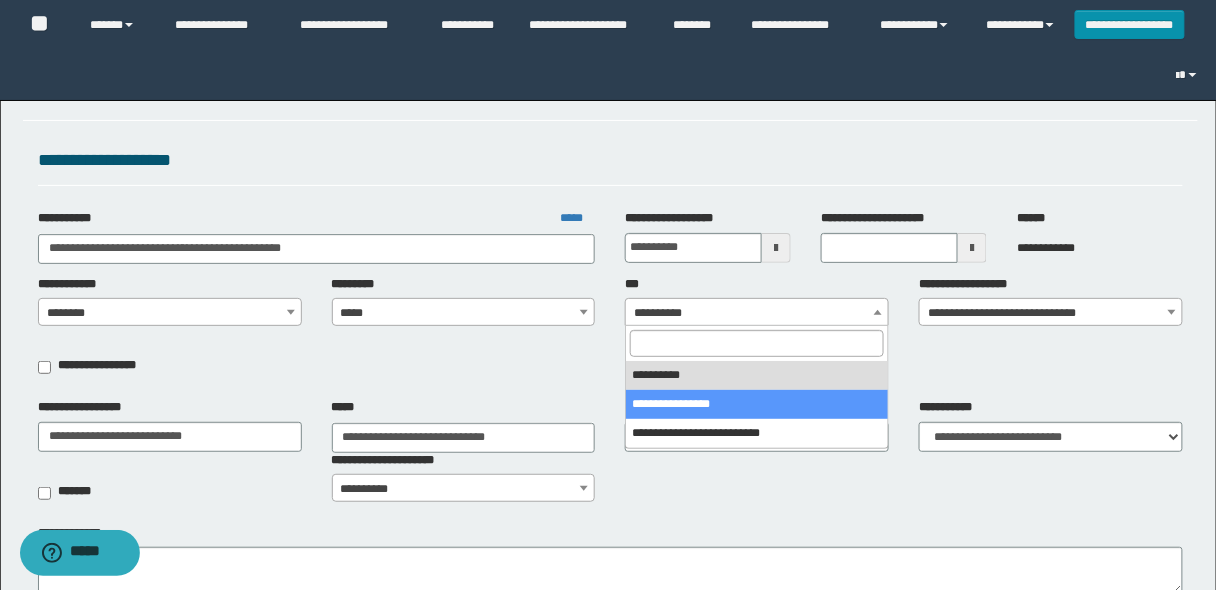 select on "***" 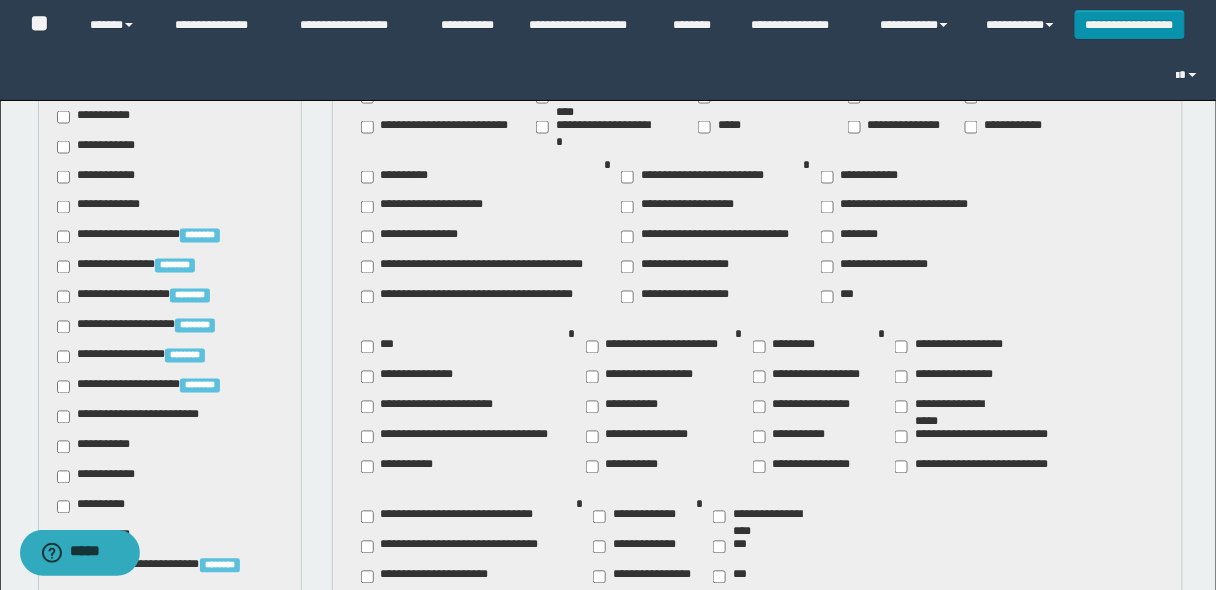 scroll, scrollTop: 629, scrollLeft: 0, axis: vertical 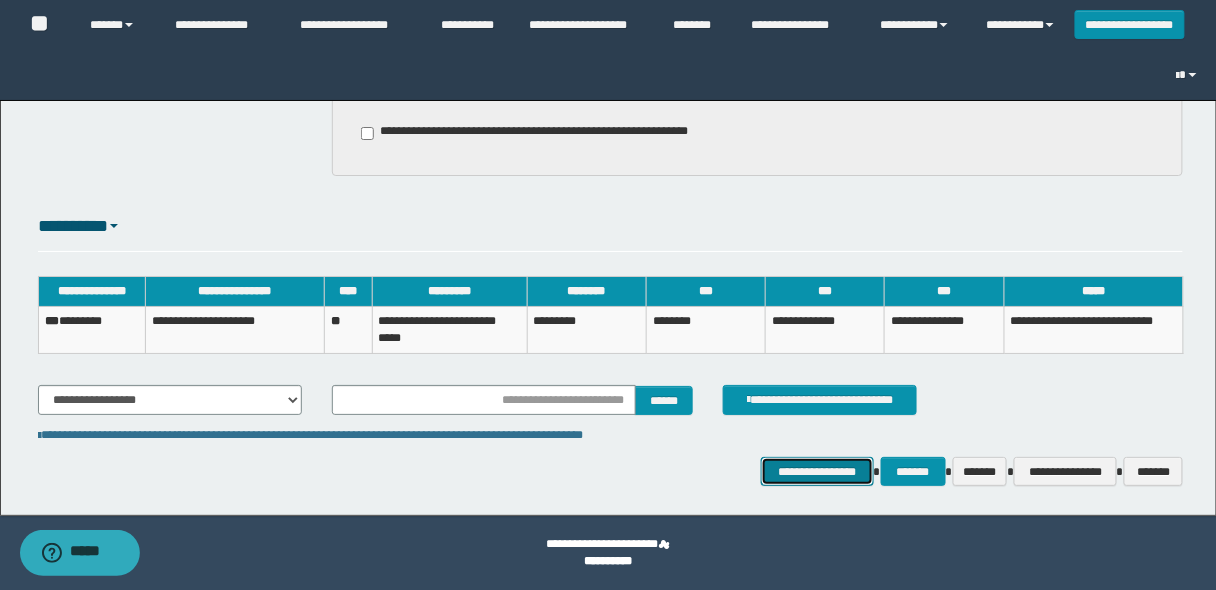 click on "**********" at bounding box center [817, 471] 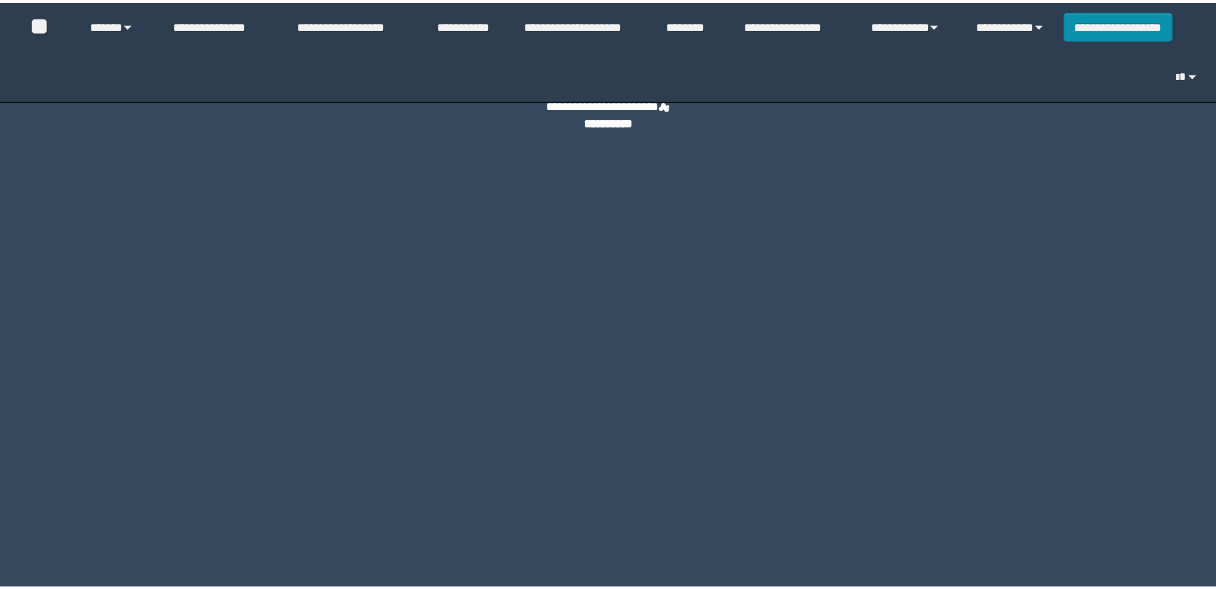 scroll, scrollTop: 0, scrollLeft: 0, axis: both 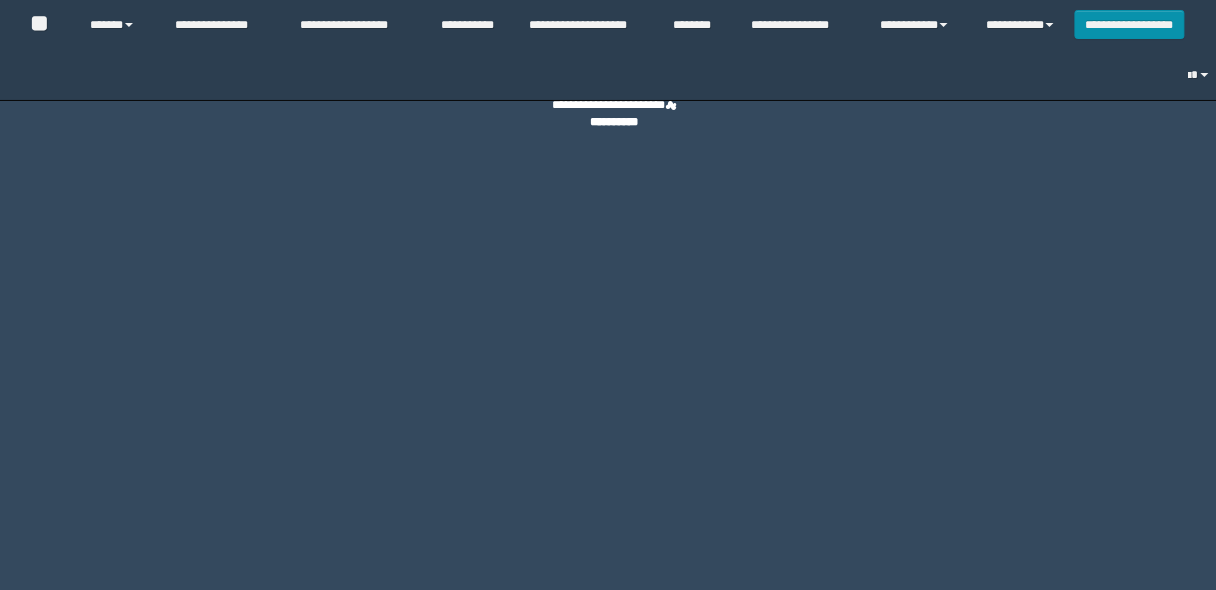 select on "**" 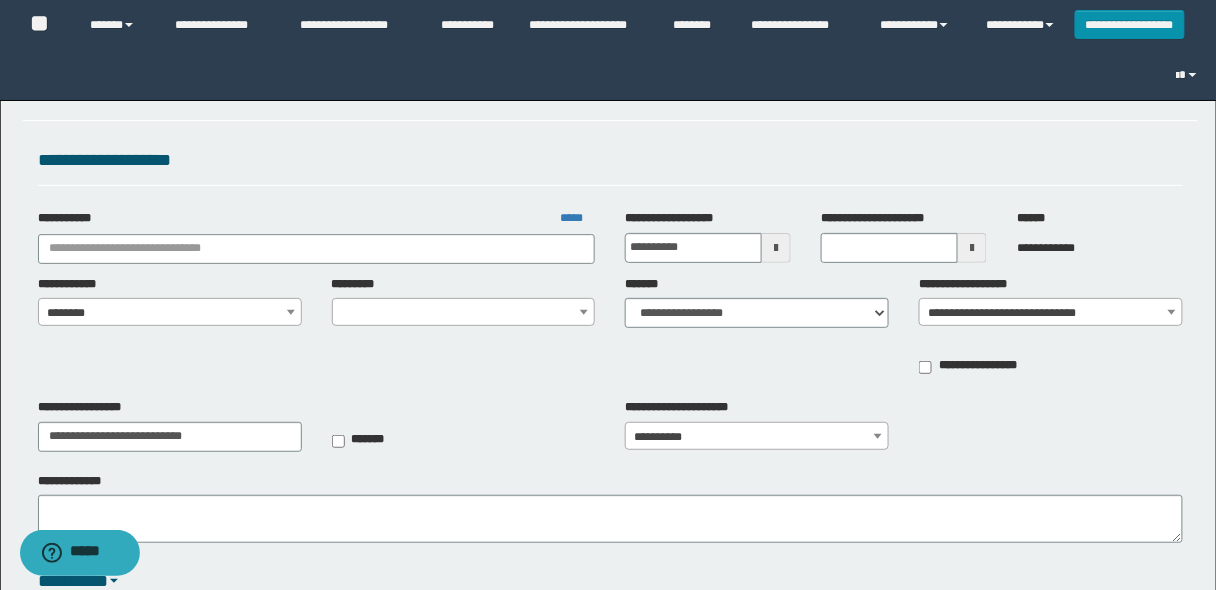 type on "**********" 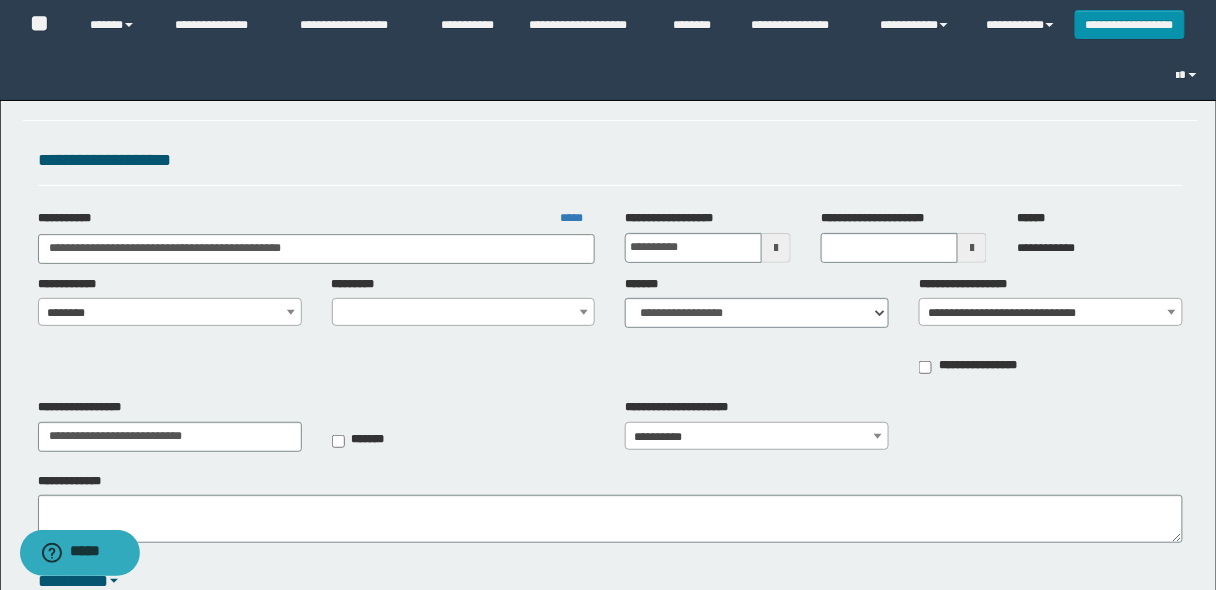 select on "****" 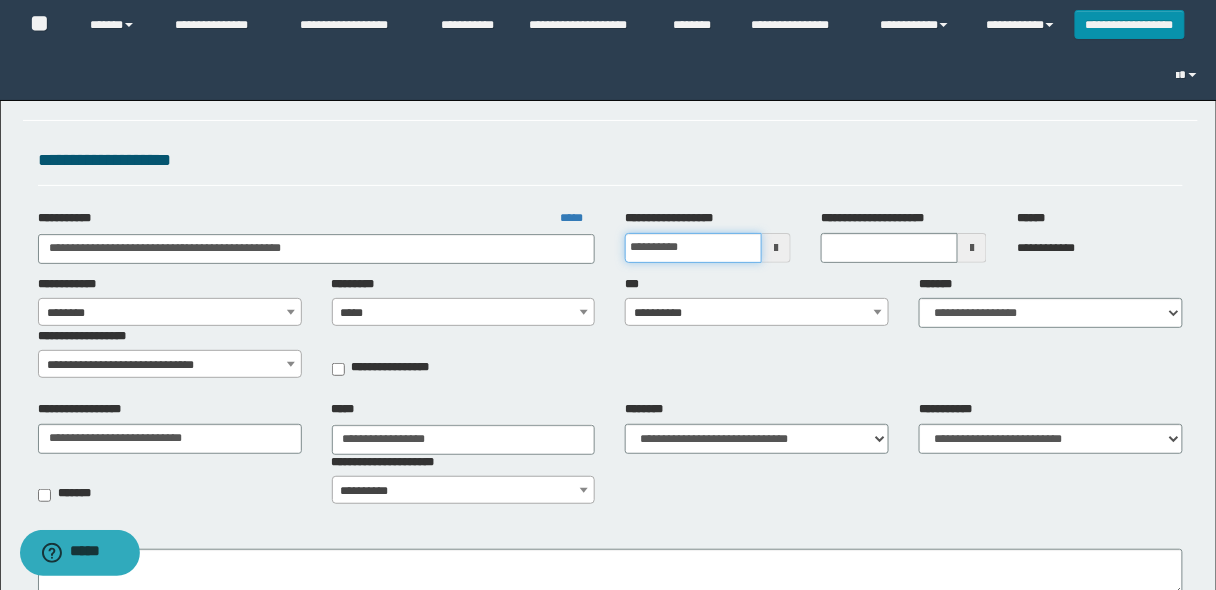 click on "**********" at bounding box center (693, 248) 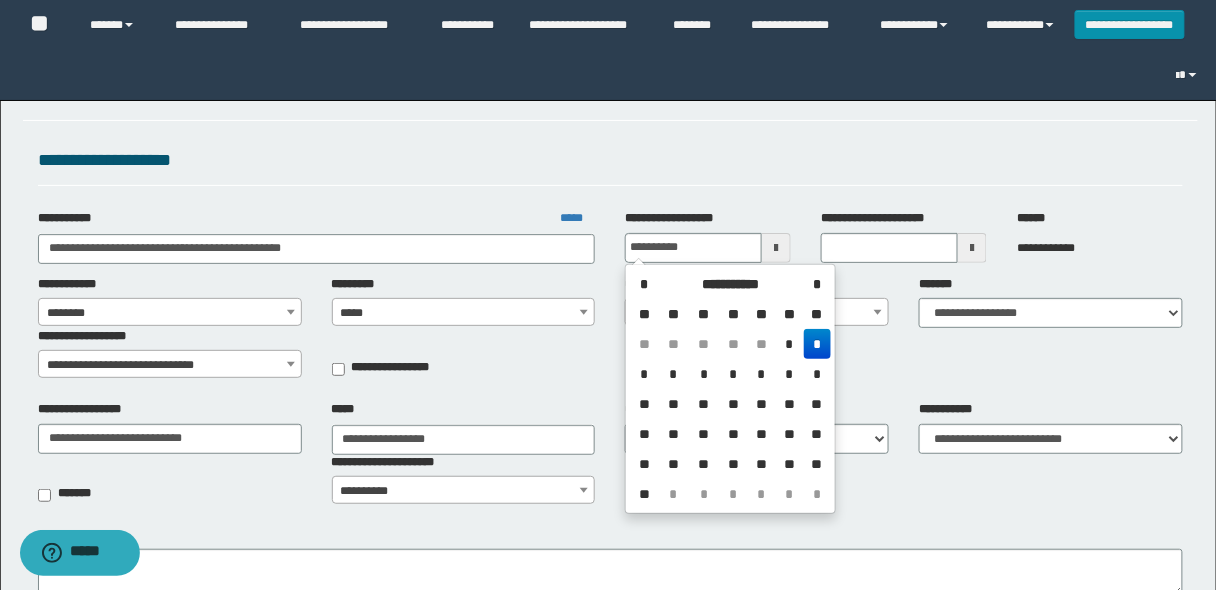 type on "**********" 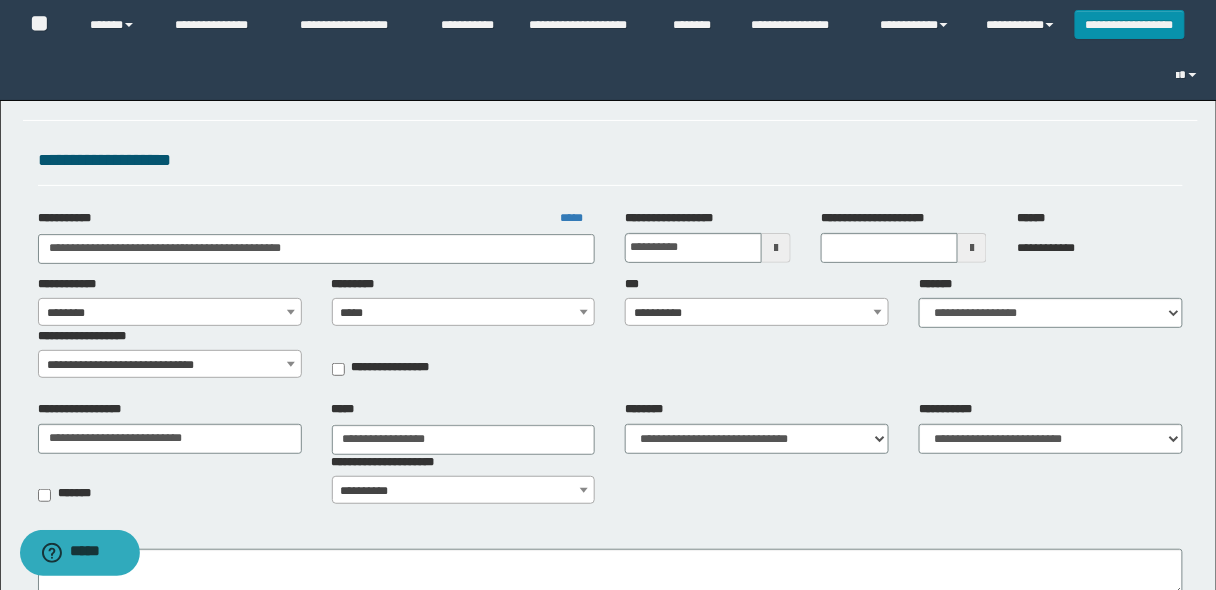 click on "**********" at bounding box center [611, 168] 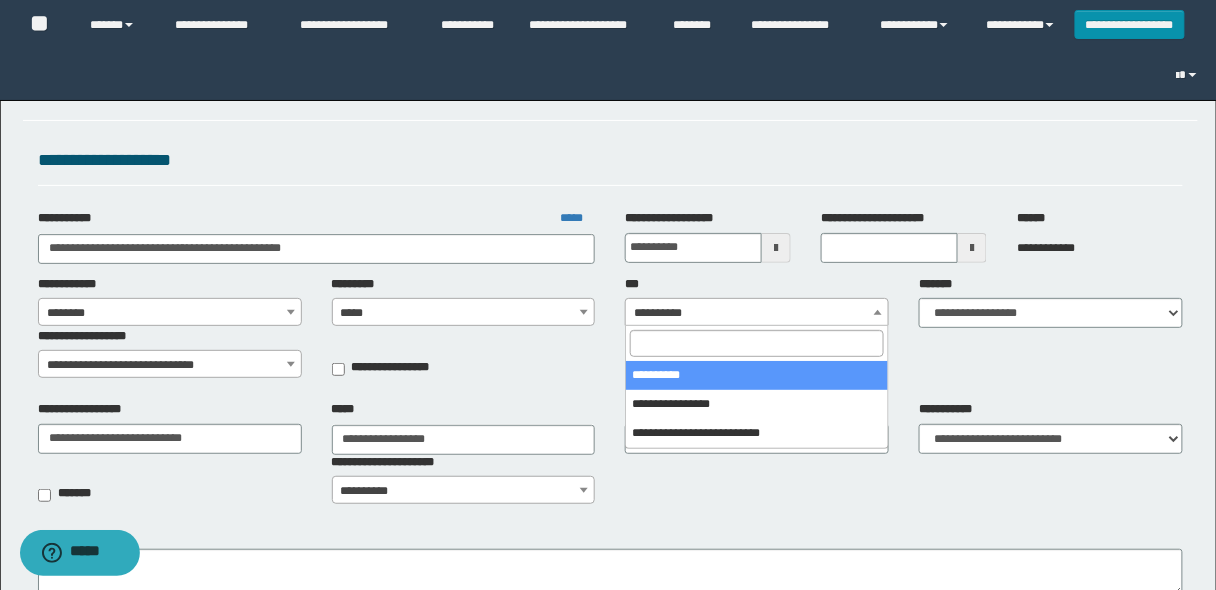 click on "**********" at bounding box center (757, 313) 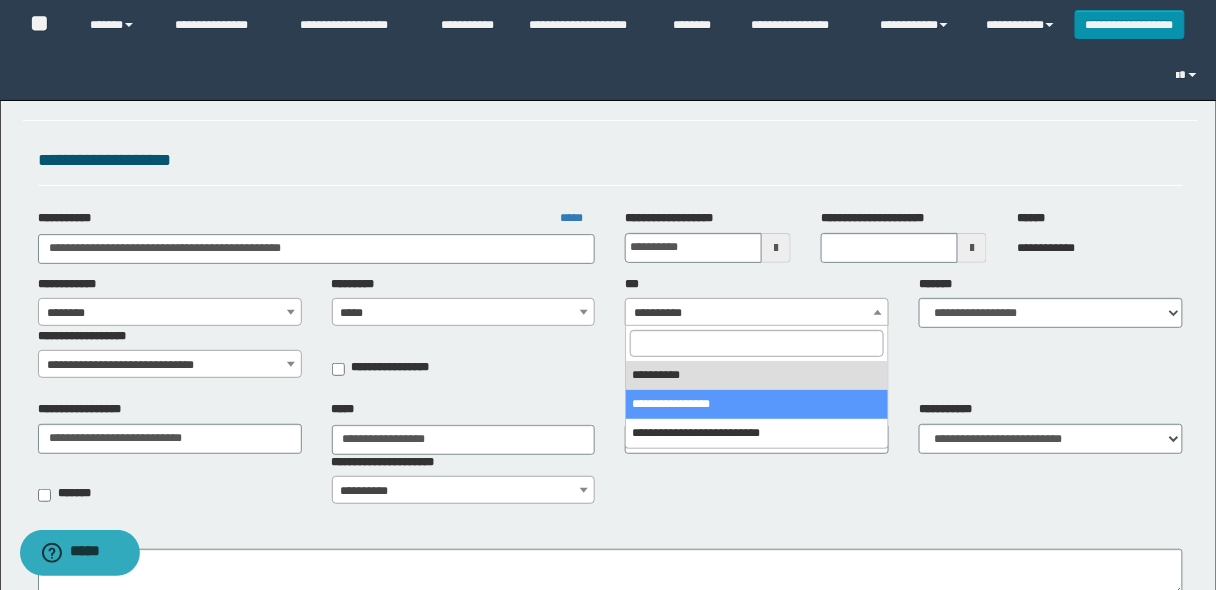 select on "***" 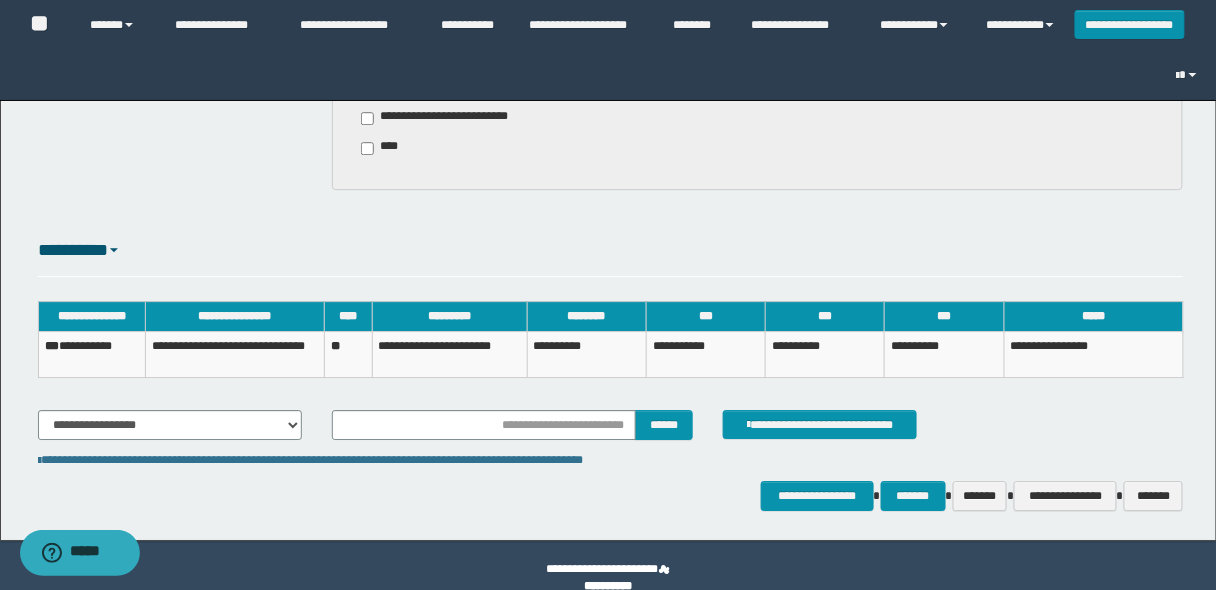 scroll, scrollTop: 1431, scrollLeft: 0, axis: vertical 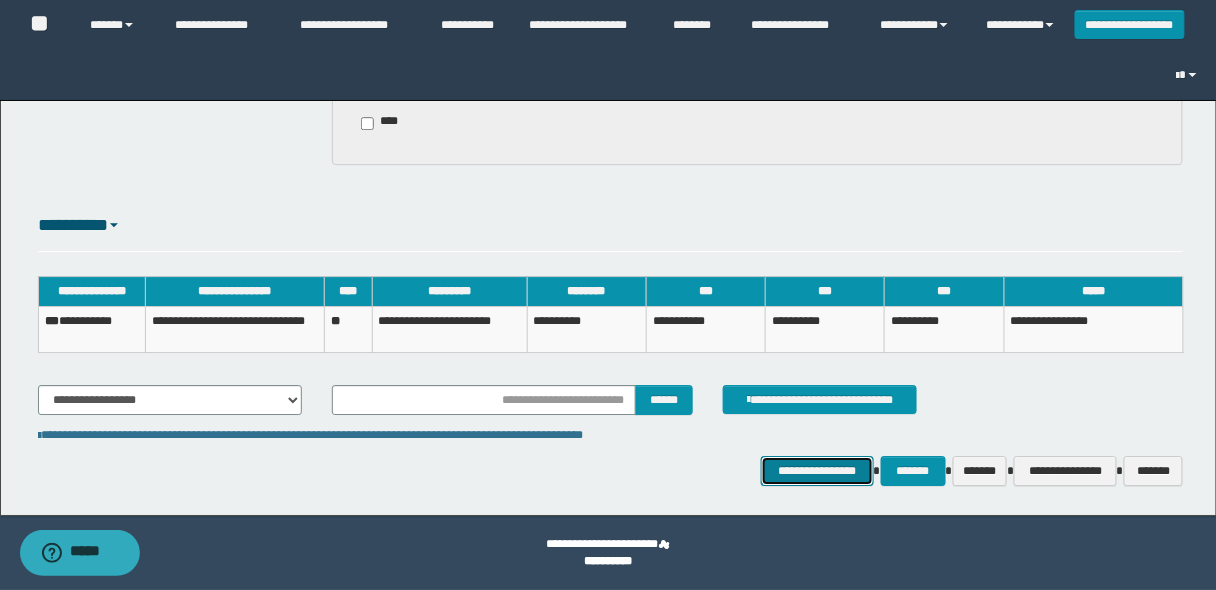 click on "**********" at bounding box center (817, 470) 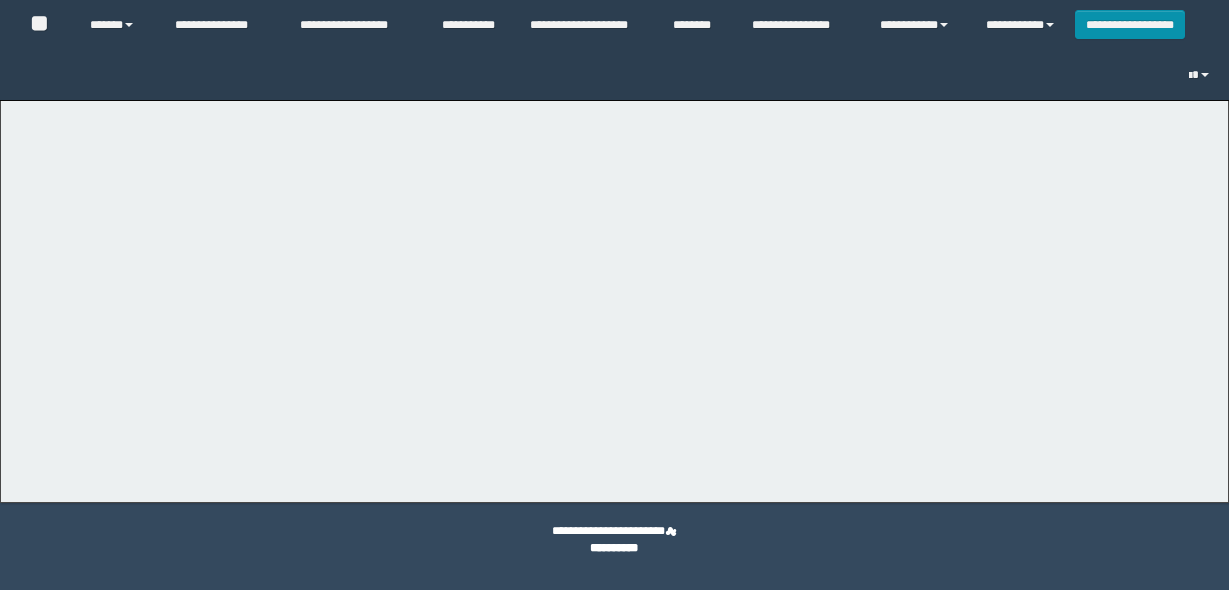 scroll, scrollTop: 0, scrollLeft: 0, axis: both 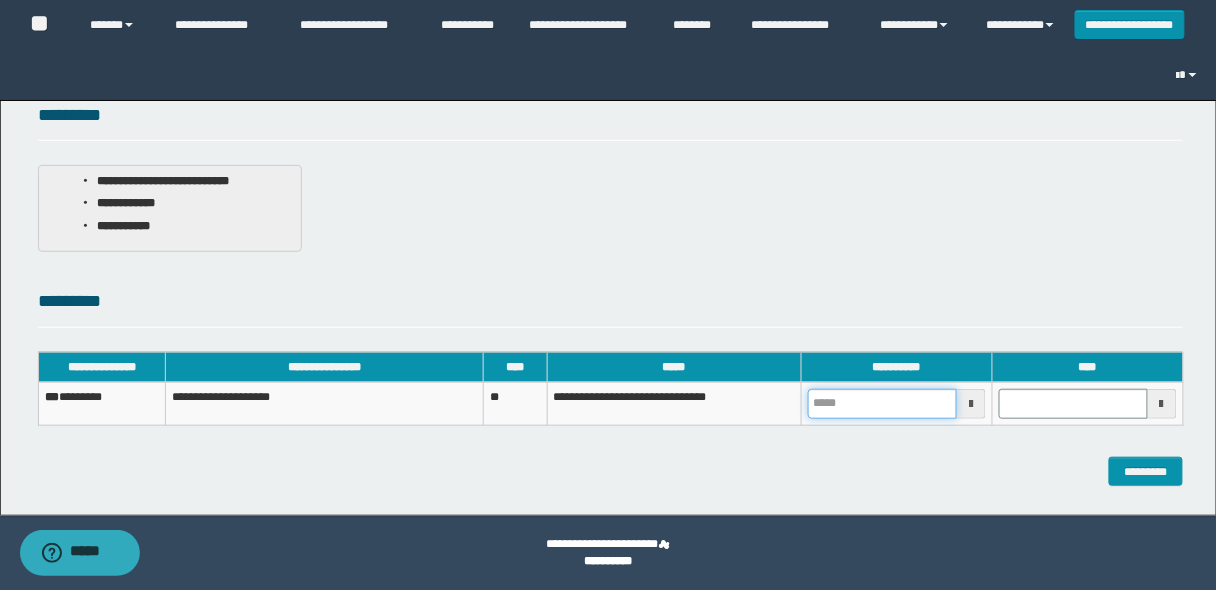 click at bounding box center (882, 404) 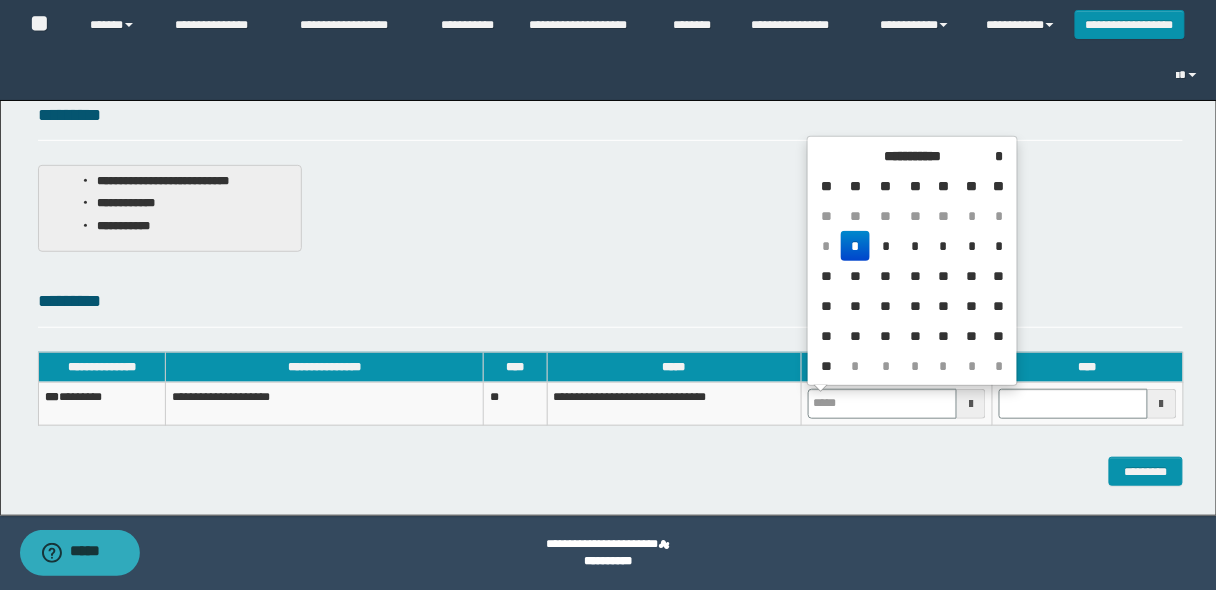 click on "*" at bounding box center (855, 246) 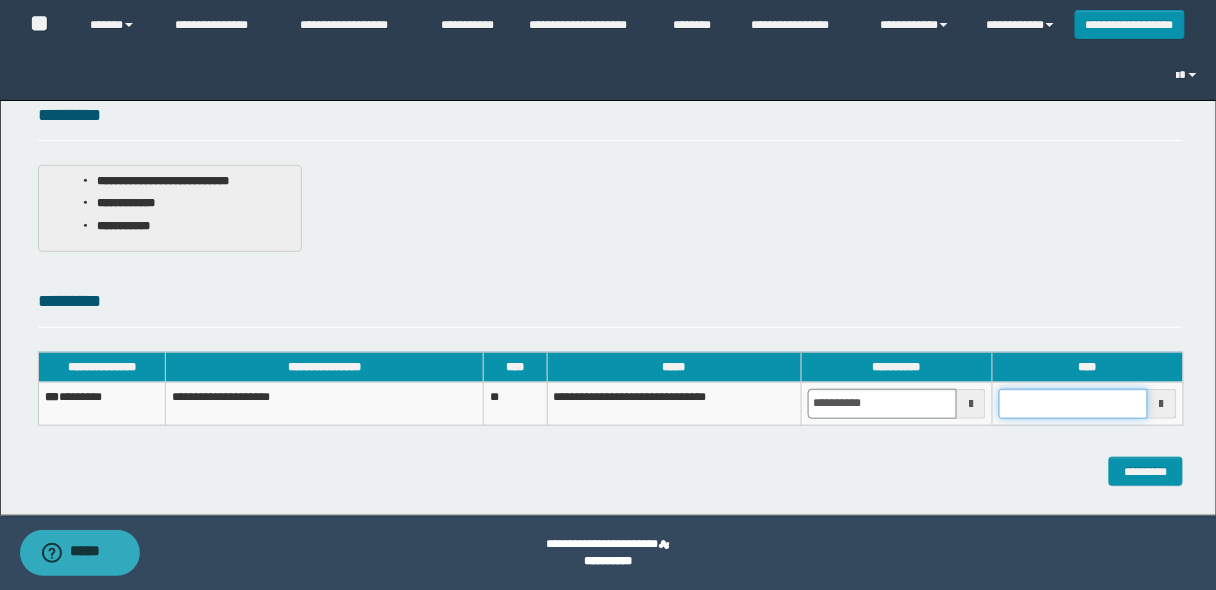 click at bounding box center [1073, 404] 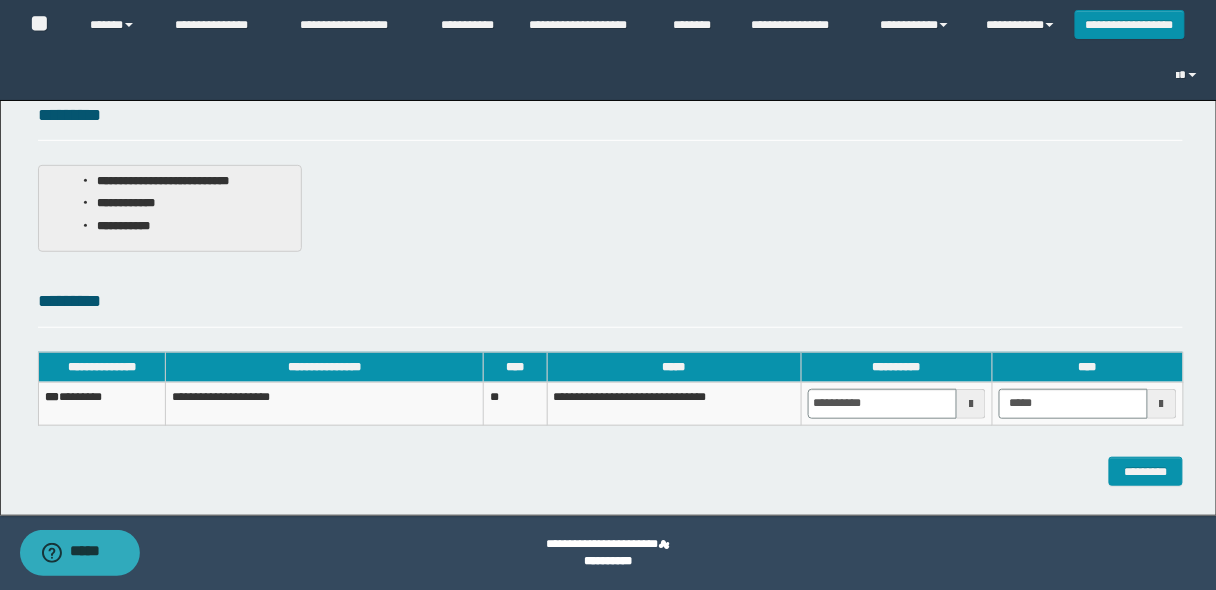 type on "*******" 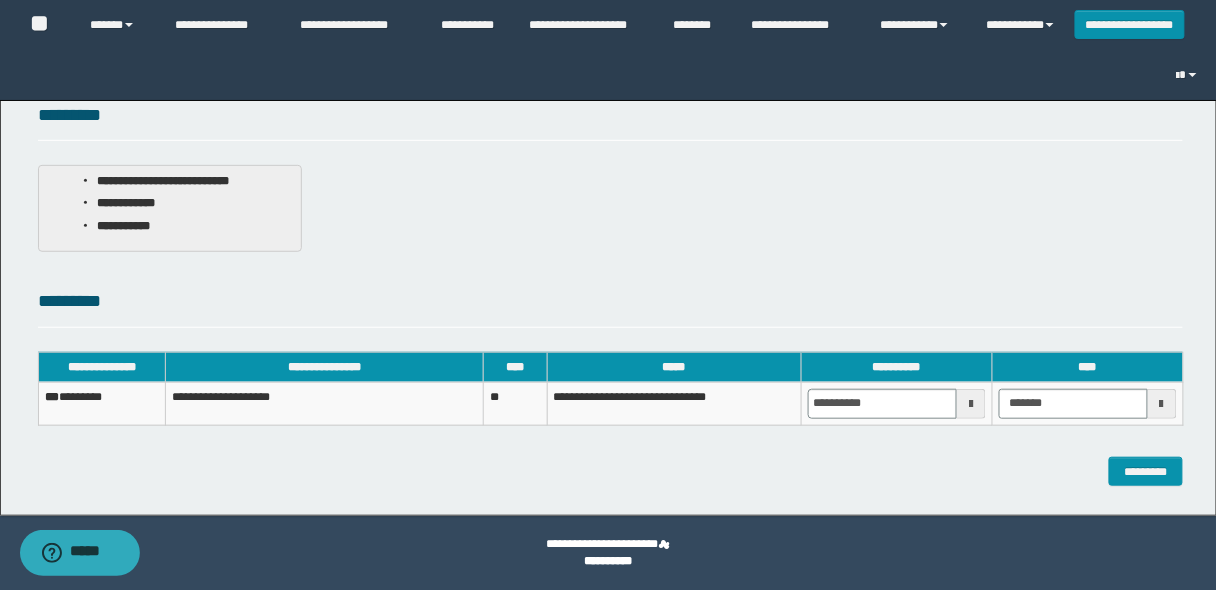 click on "**********" at bounding box center [608, 184] 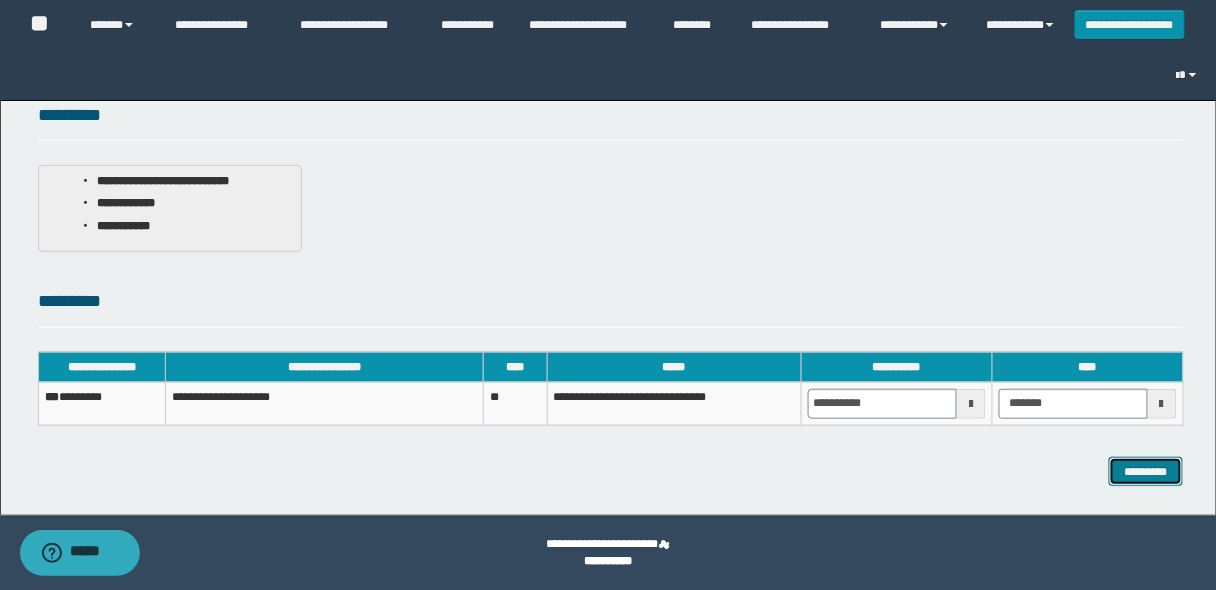 click on "*********" at bounding box center [1146, 471] 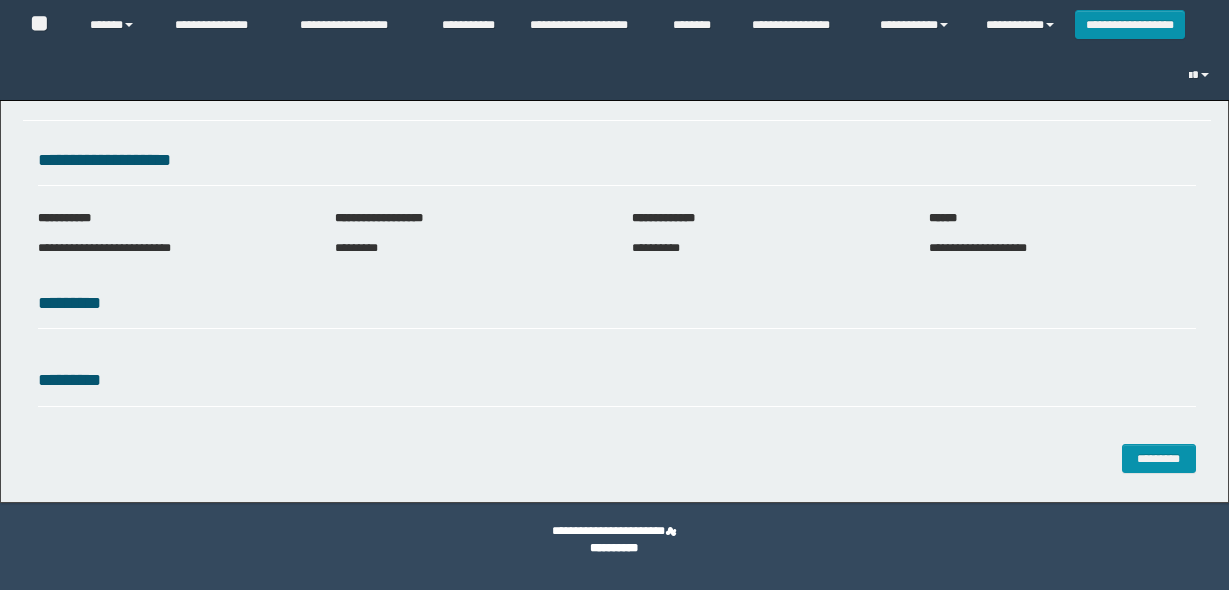 scroll, scrollTop: 0, scrollLeft: 0, axis: both 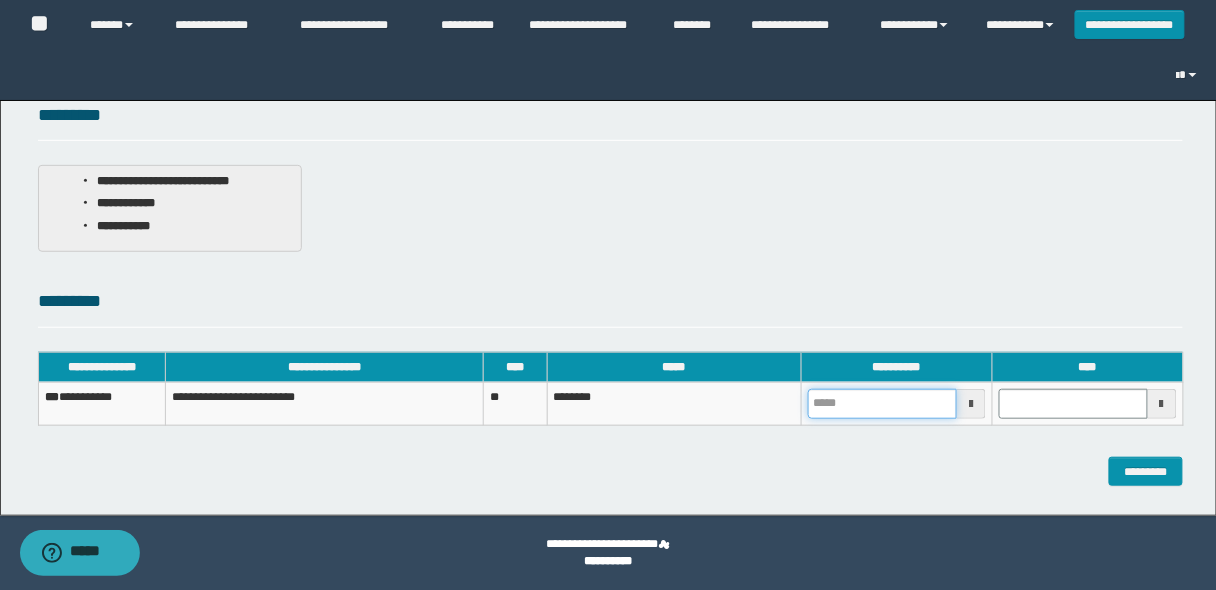 click at bounding box center (882, 404) 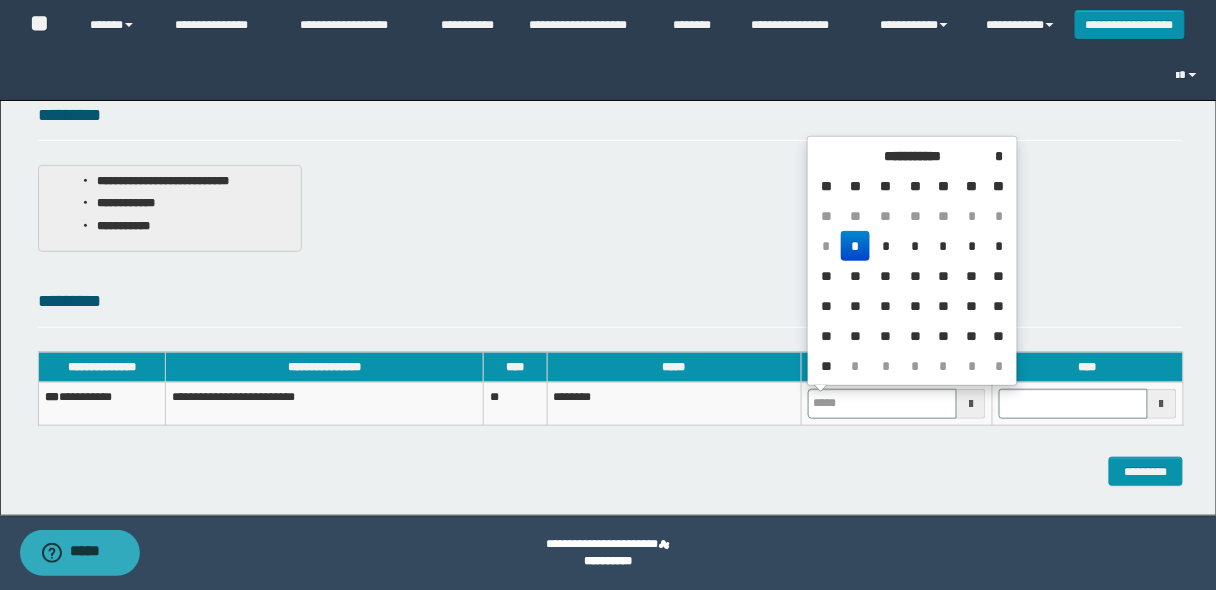 click on "*" at bounding box center (855, 246) 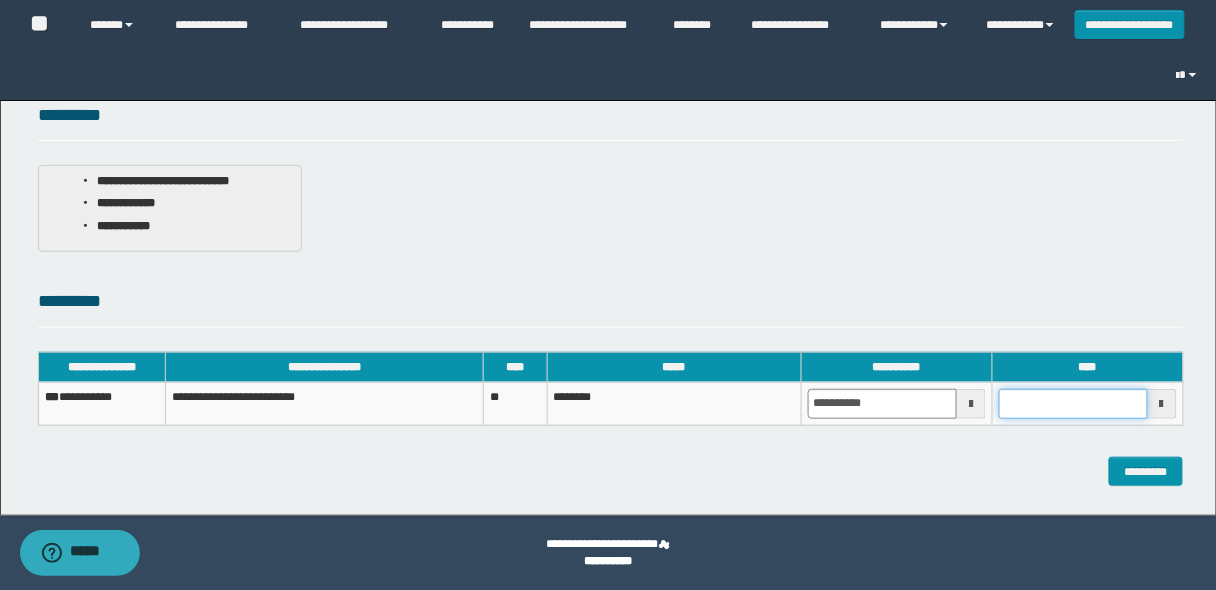 click at bounding box center [1073, 404] 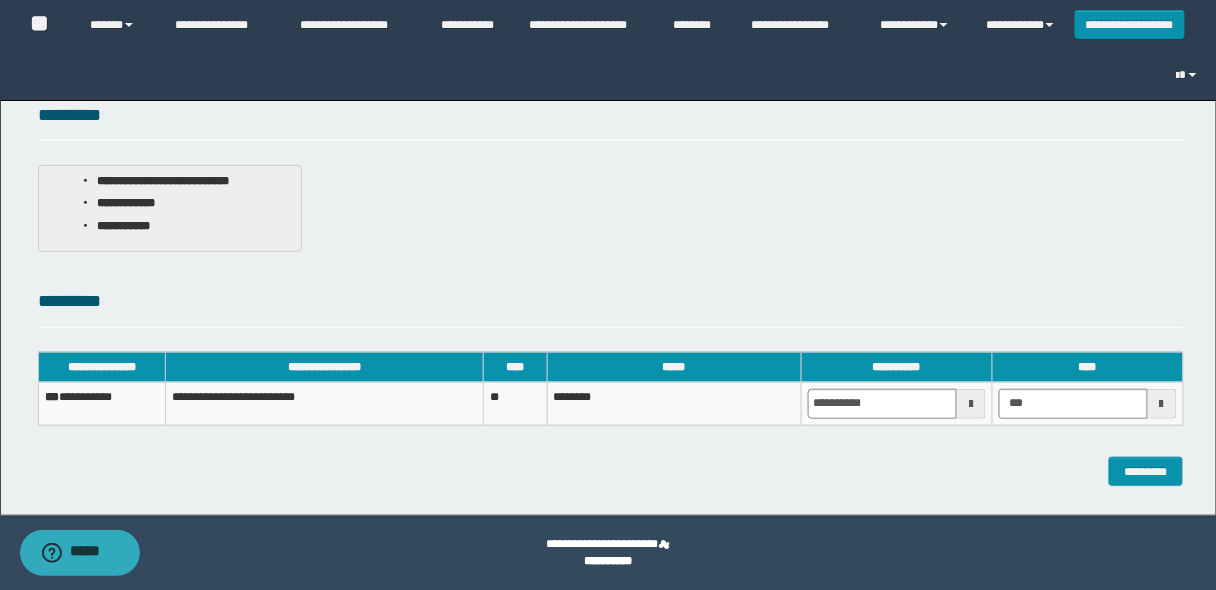 type on "*******" 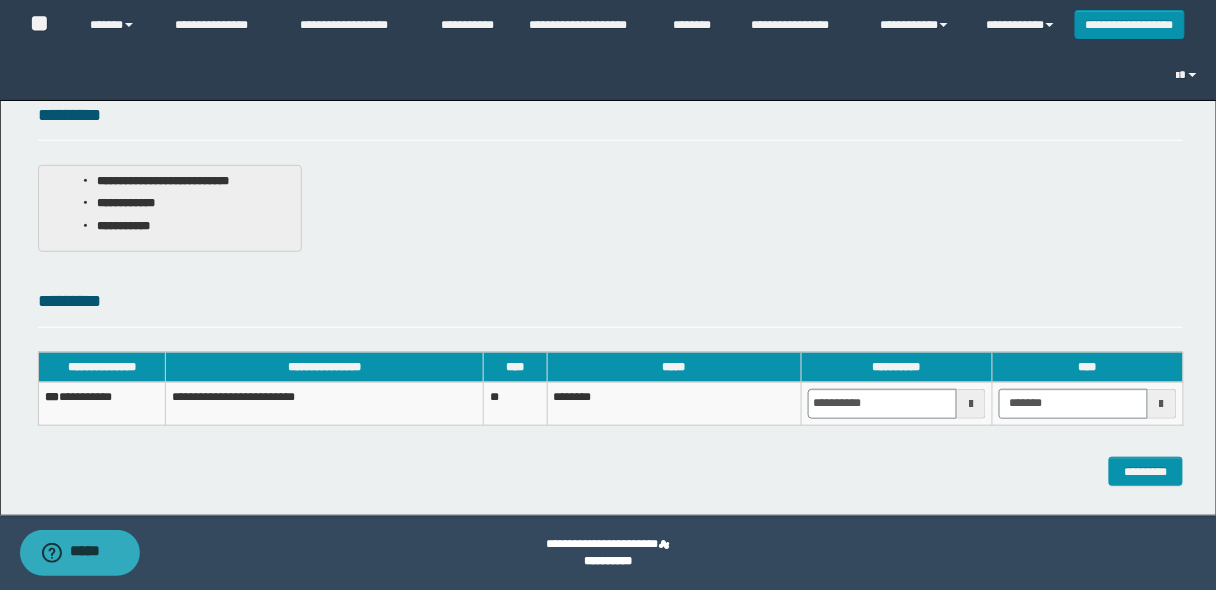 click on "**********" at bounding box center (608, 184) 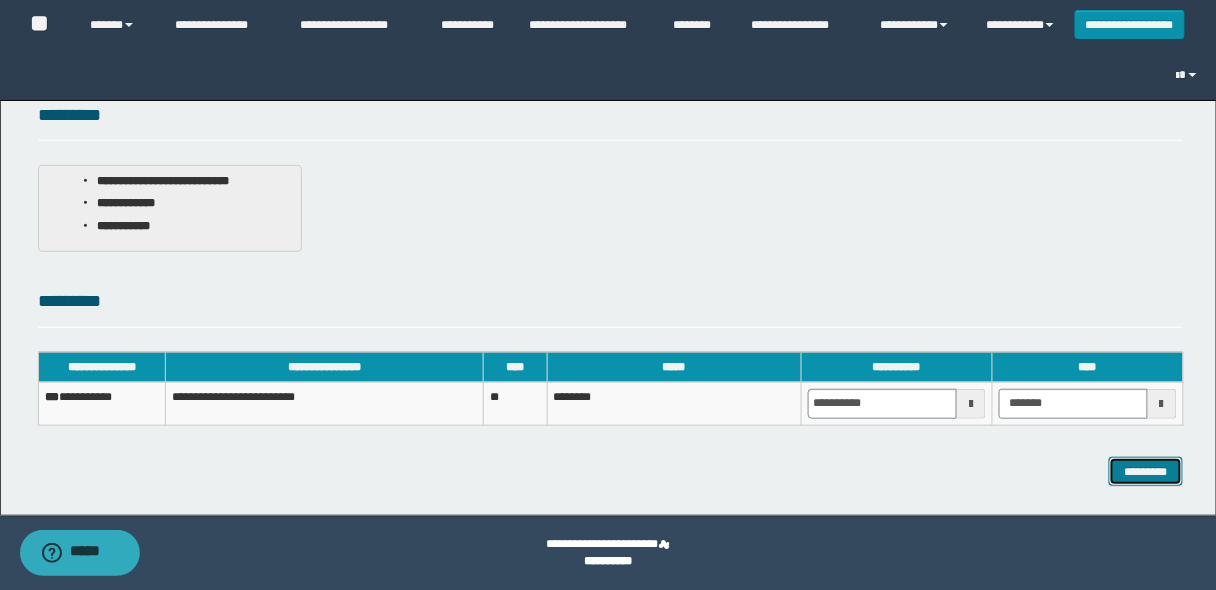 click on "*********" at bounding box center [1146, 471] 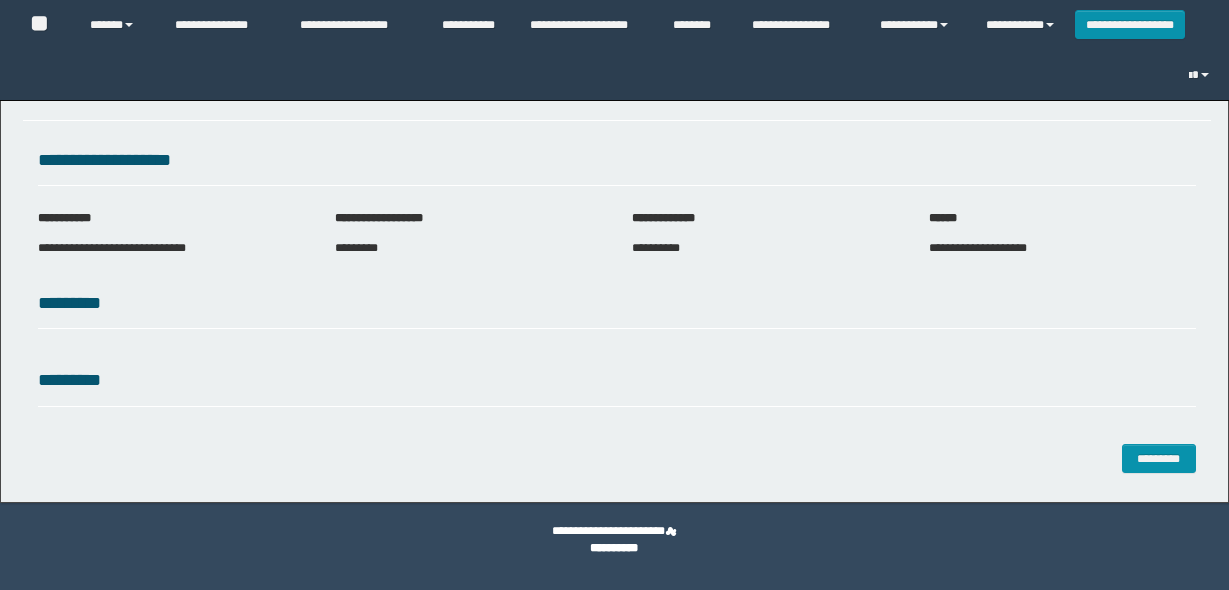 scroll, scrollTop: 0, scrollLeft: 0, axis: both 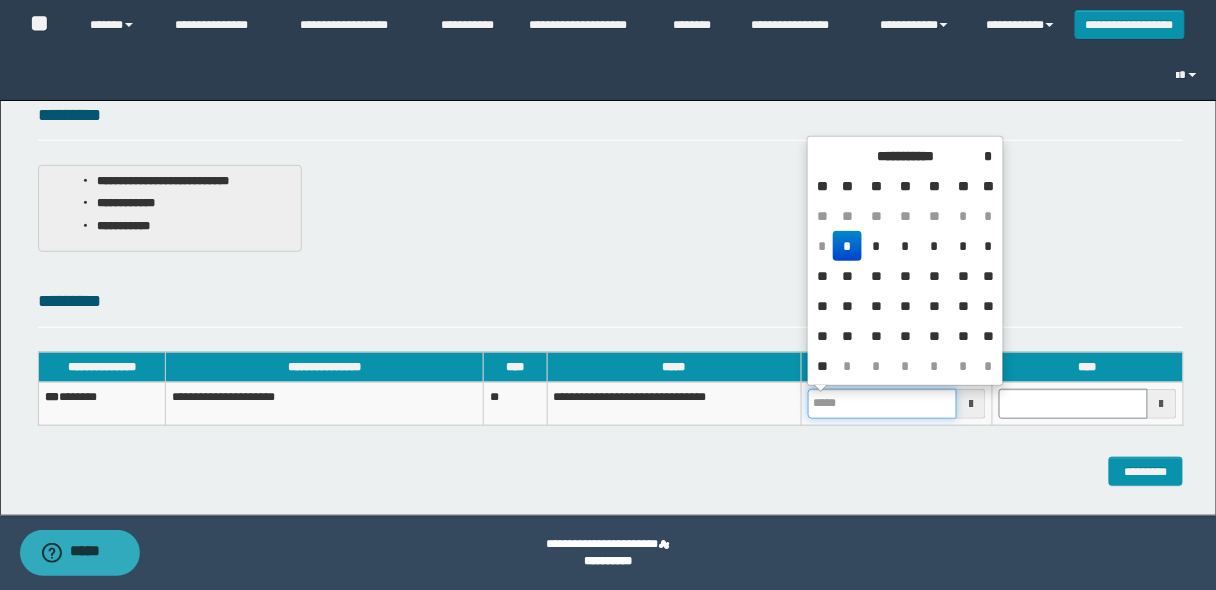 click at bounding box center [882, 404] 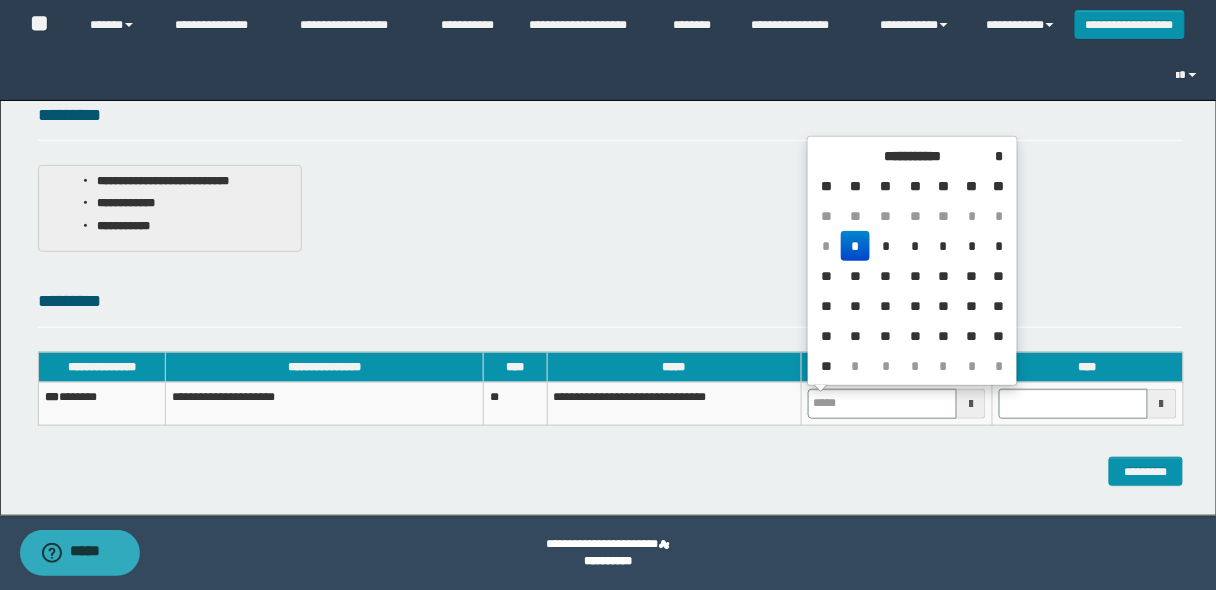 click on "*" at bounding box center (855, 246) 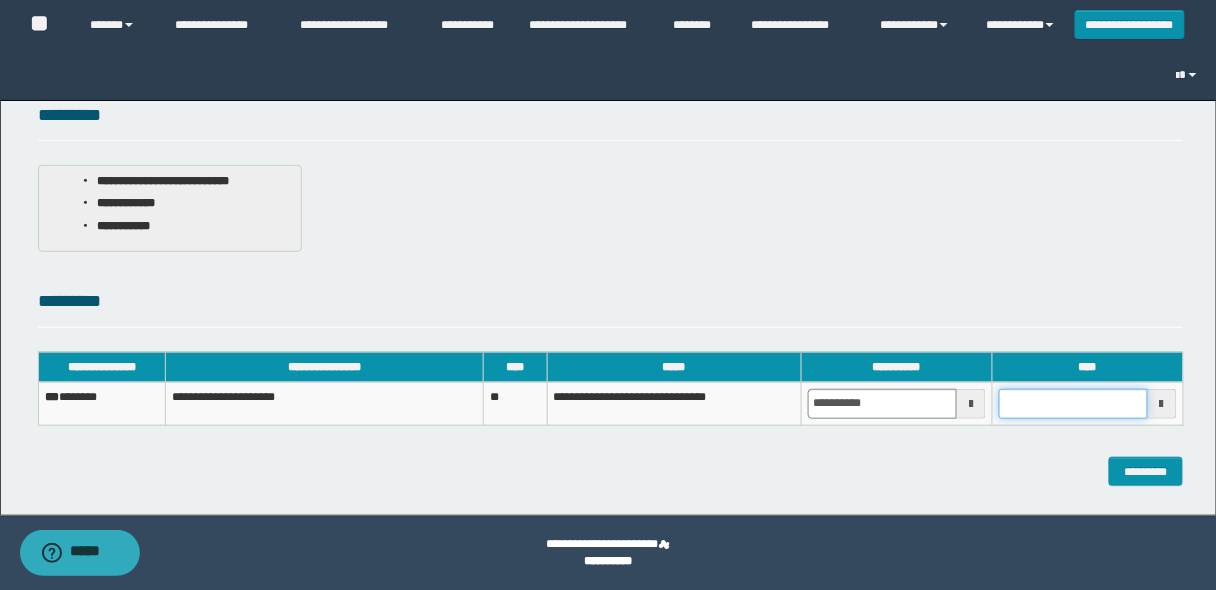 click at bounding box center (1073, 404) 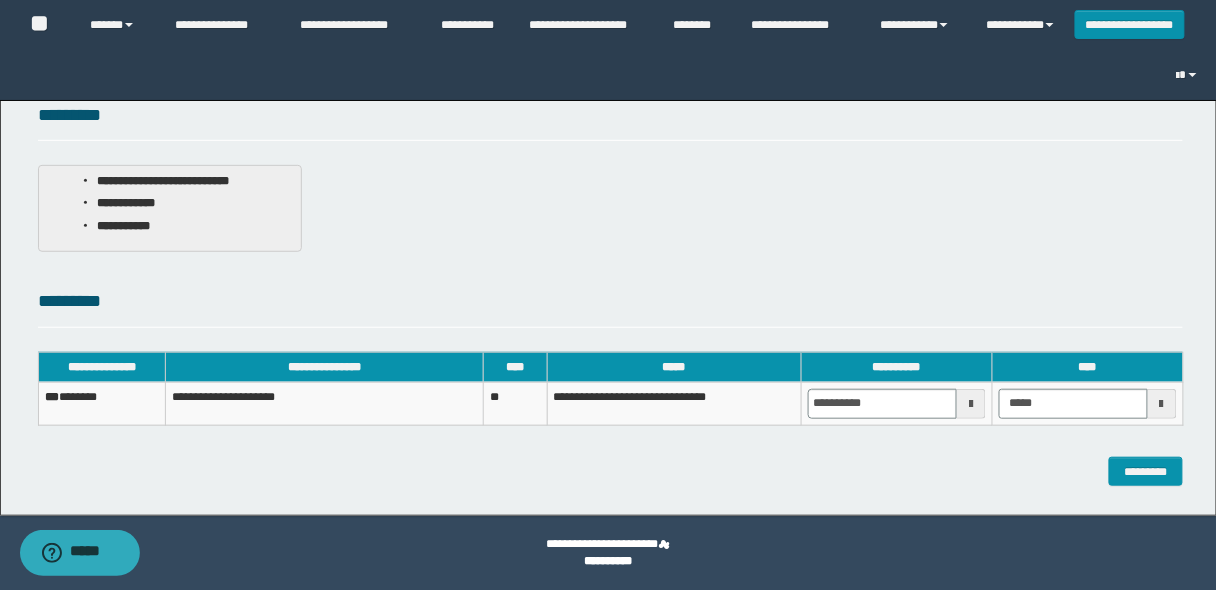 type on "*******" 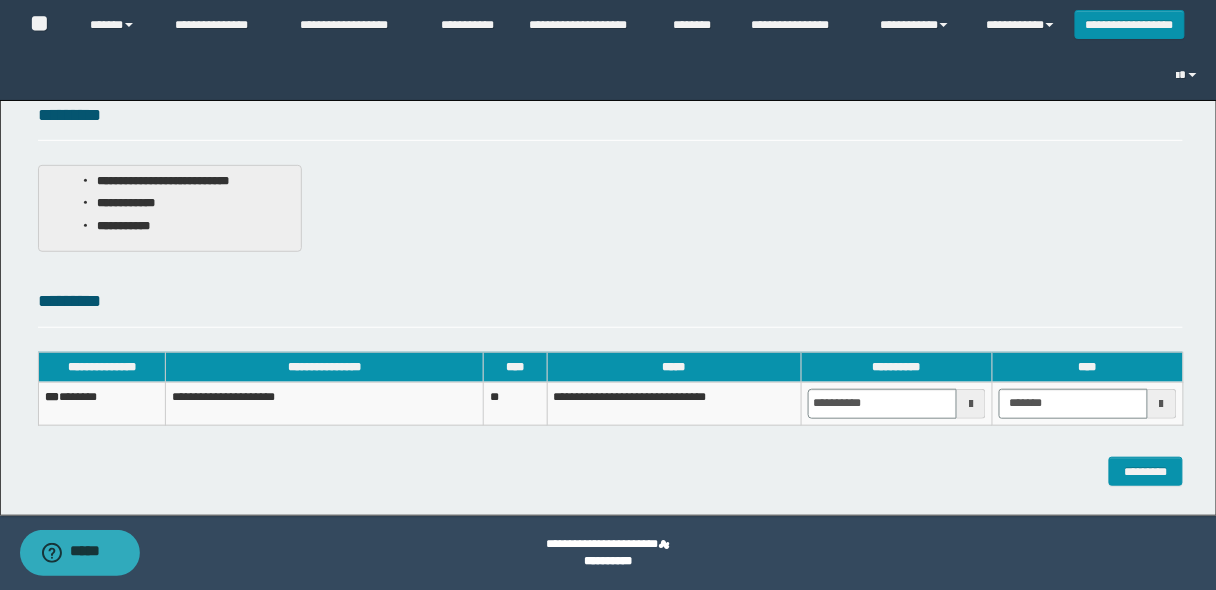 click on "**********" at bounding box center (608, 184) 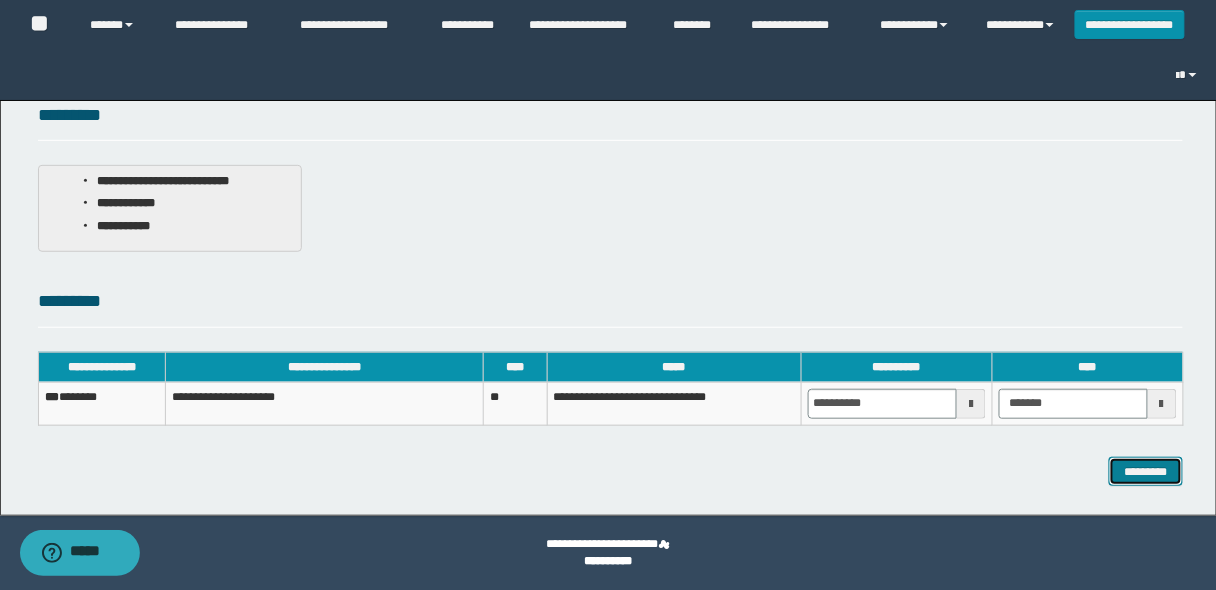 click on "*********" at bounding box center [1146, 471] 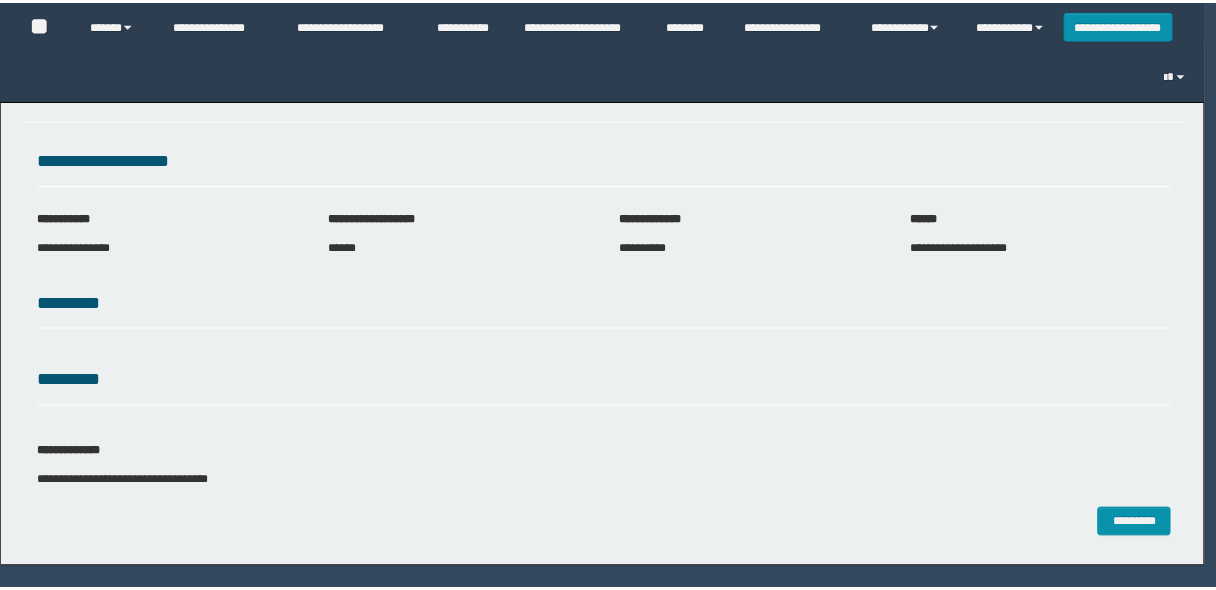 scroll, scrollTop: 0, scrollLeft: 0, axis: both 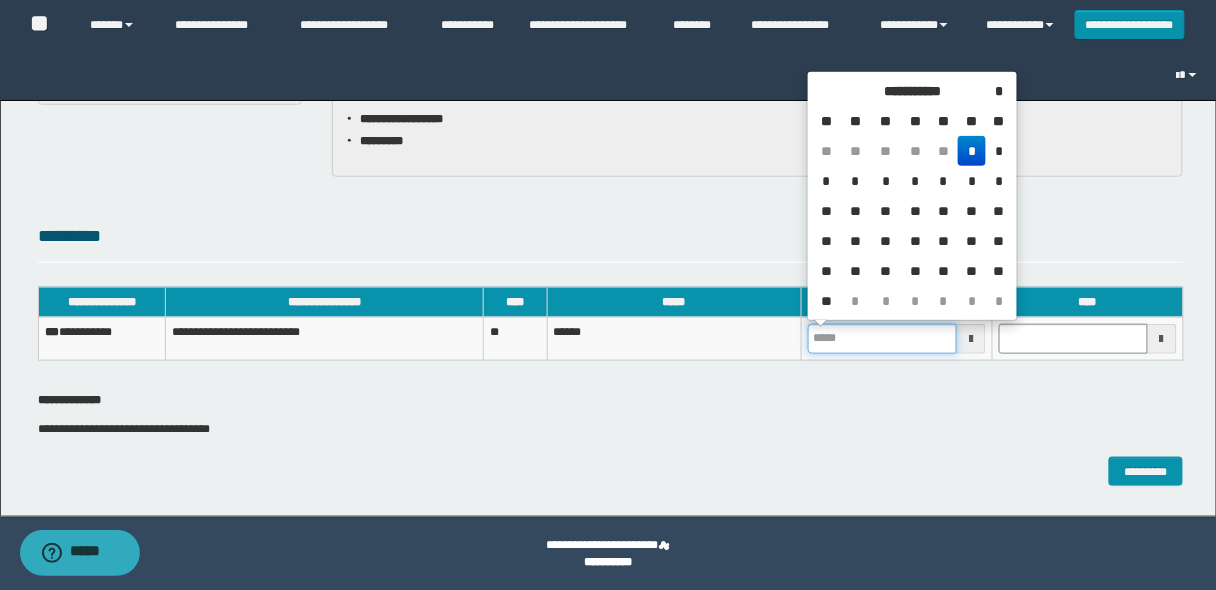 click at bounding box center [882, 339] 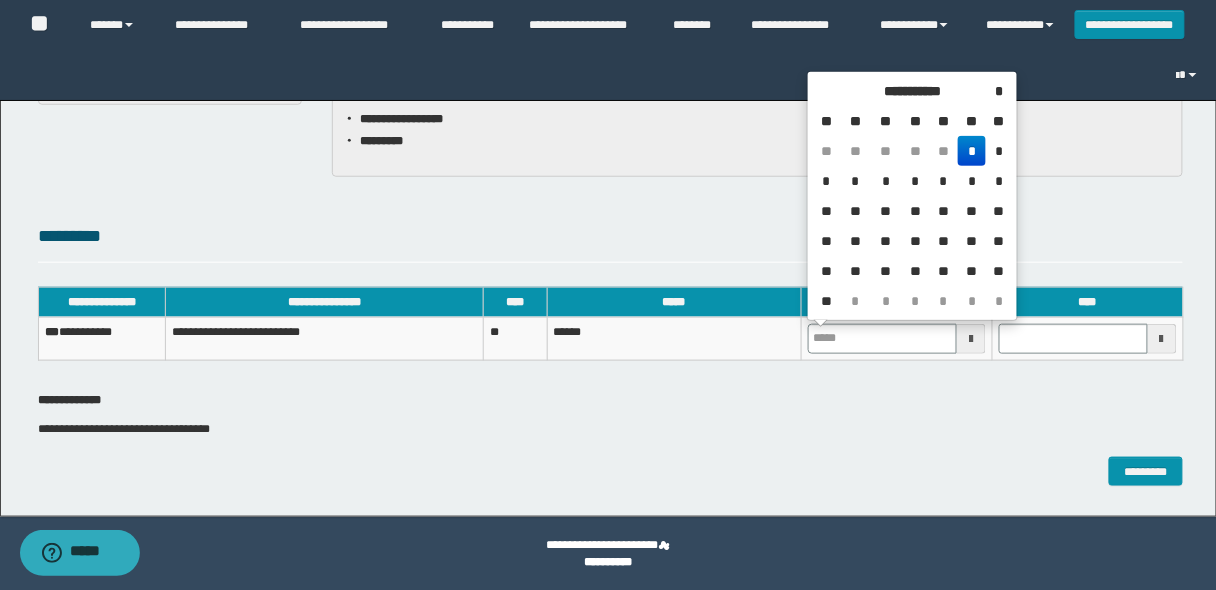 click on "*" at bounding box center (972, 151) 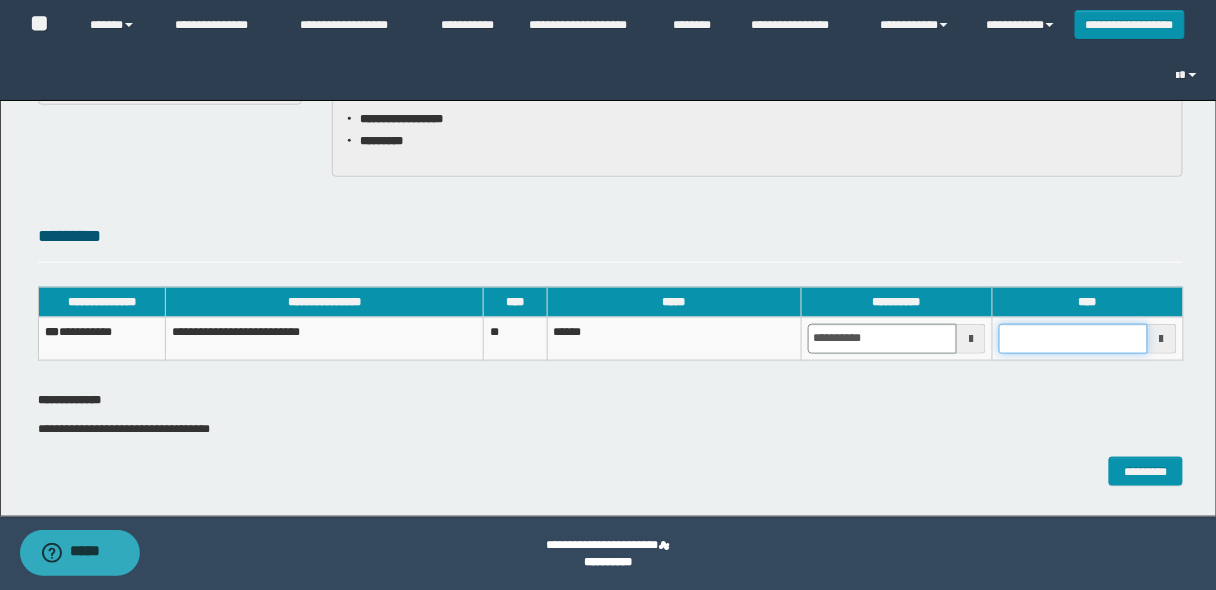 click at bounding box center (1073, 339) 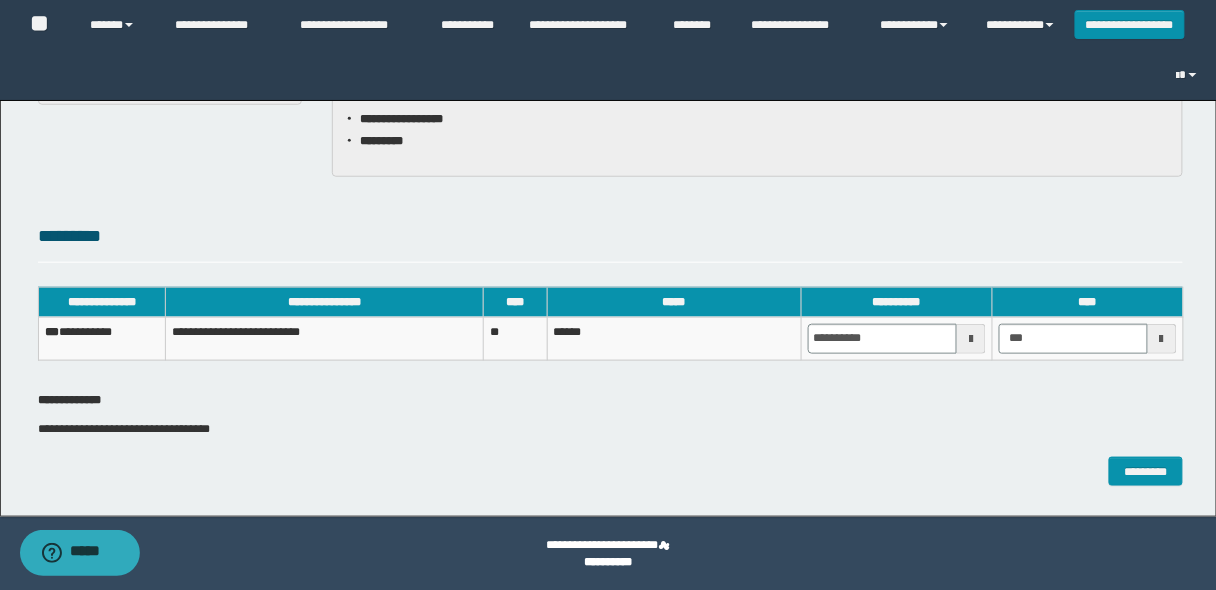 type on "*******" 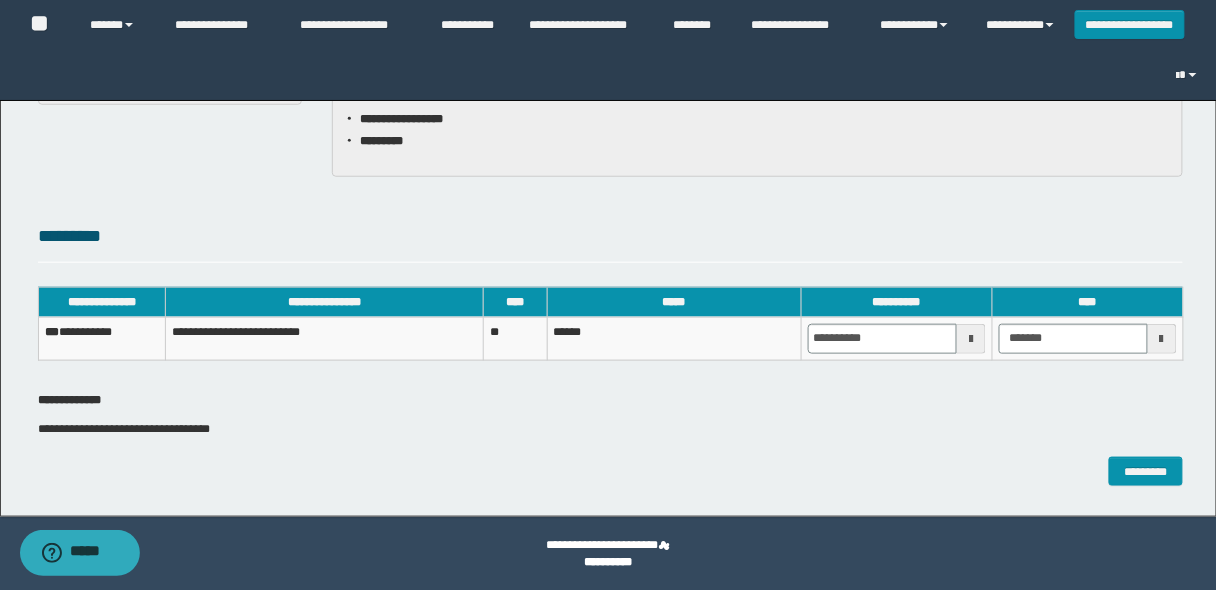 click on "**********" at bounding box center [611, 333] 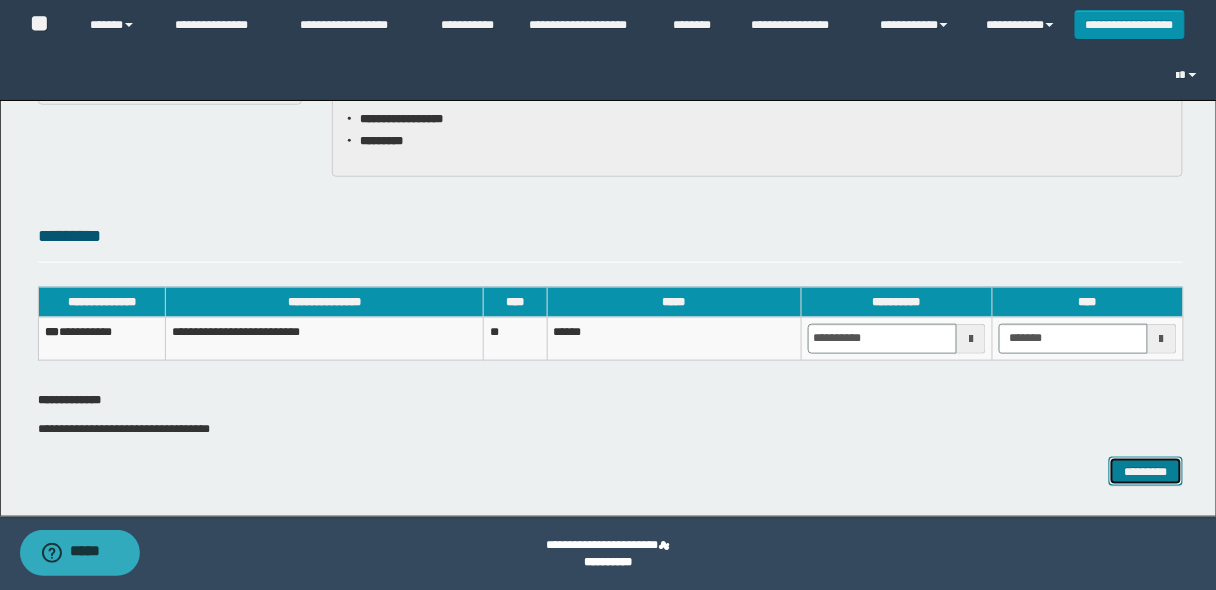 click on "*********" at bounding box center [1146, 471] 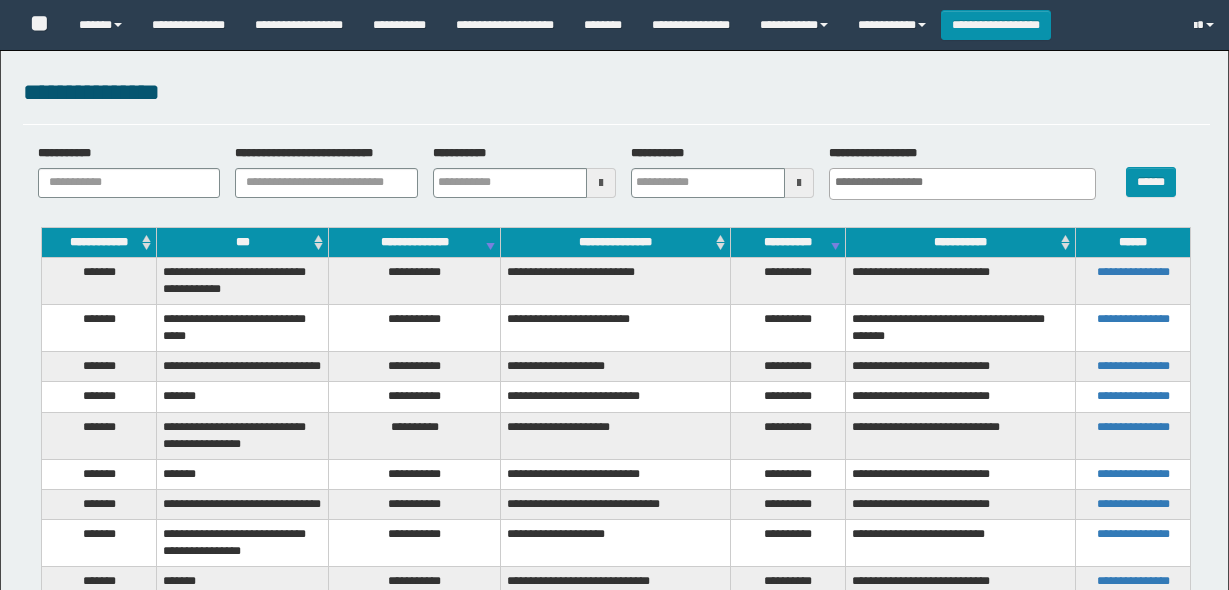 select 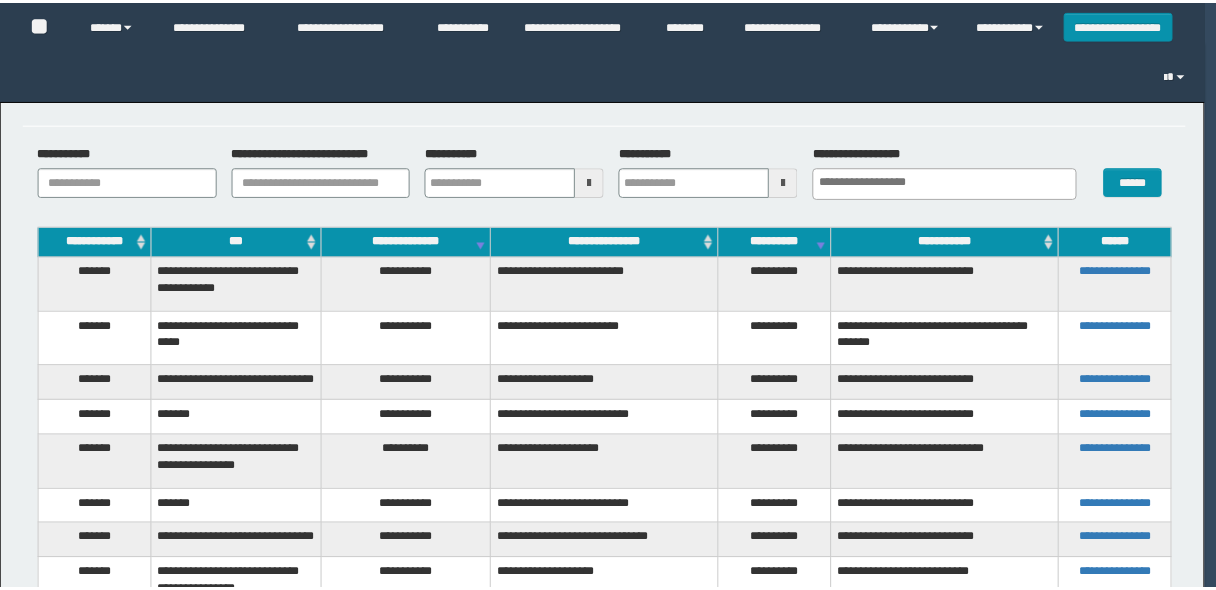 scroll, scrollTop: 0, scrollLeft: 0, axis: both 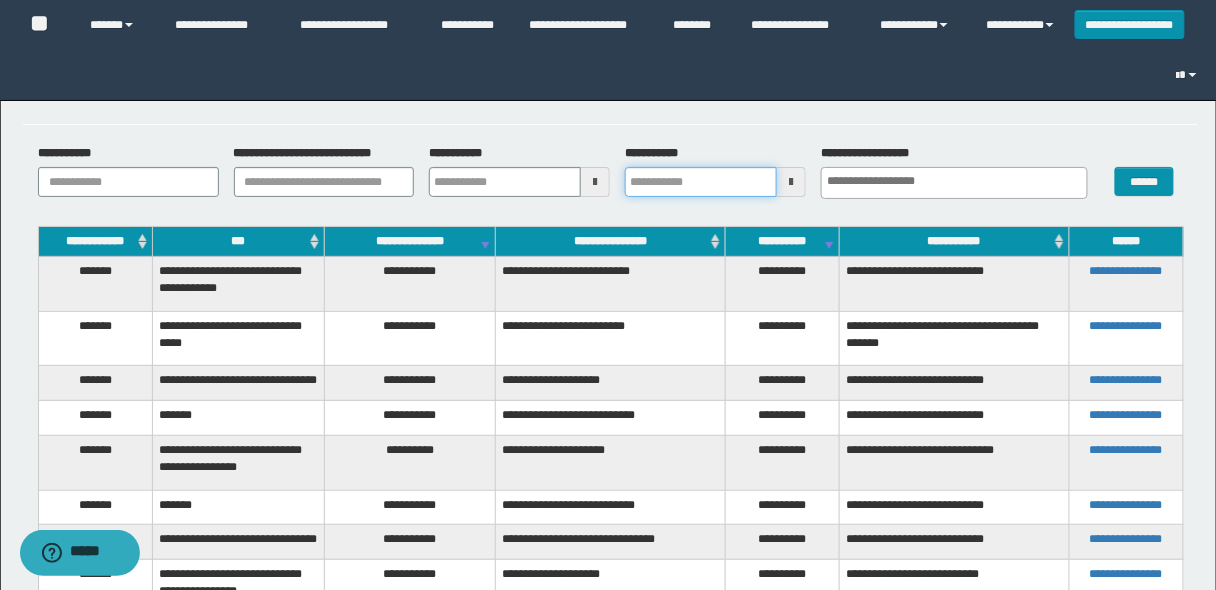 click on "**********" at bounding box center (701, 182) 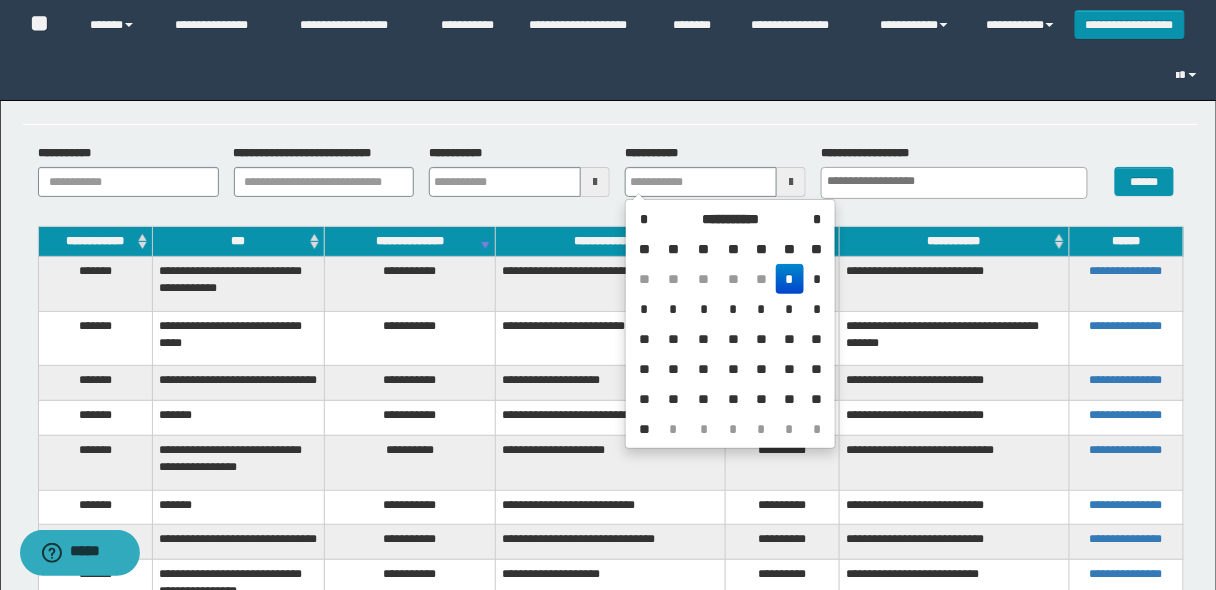 click on "*" at bounding box center (790, 279) 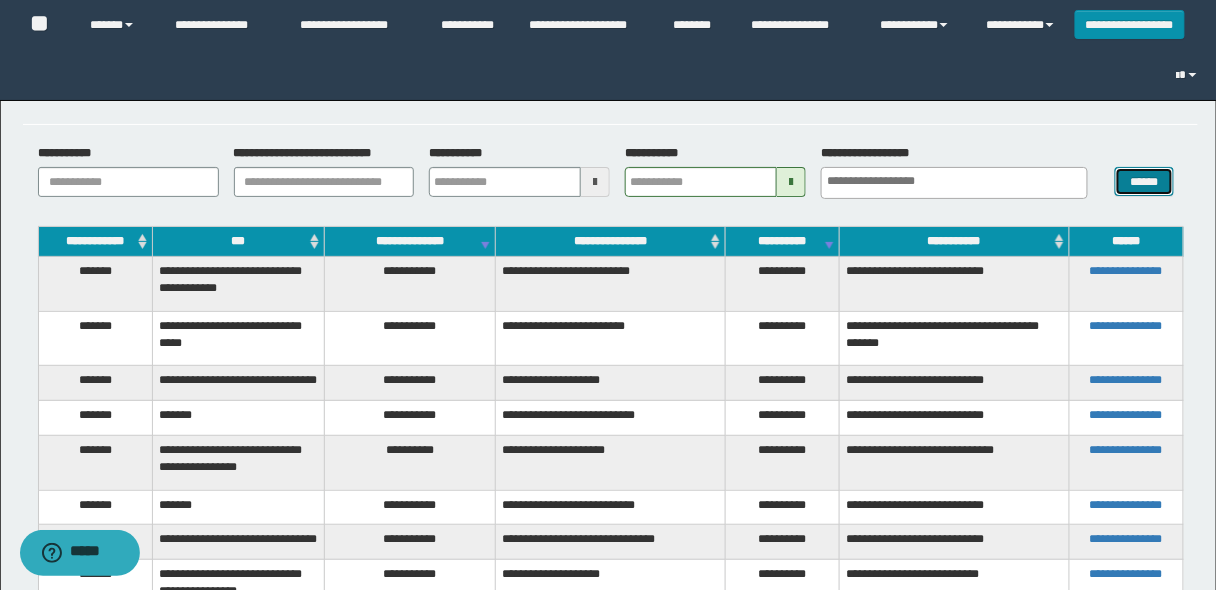 click on "******" at bounding box center (1144, 181) 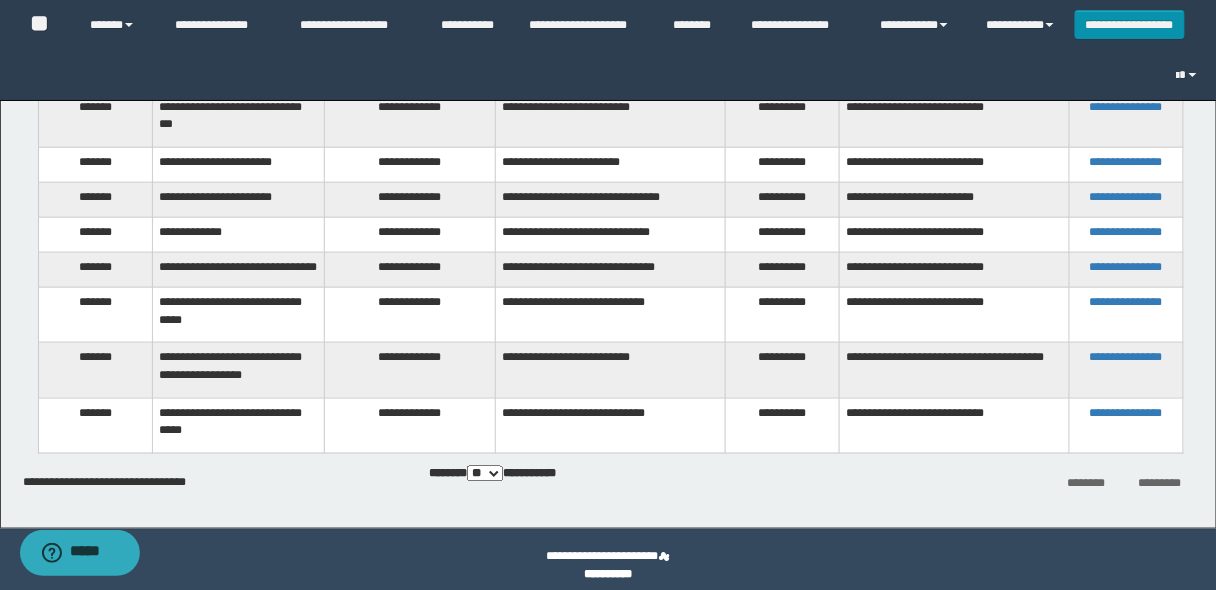 scroll, scrollTop: 498, scrollLeft: 0, axis: vertical 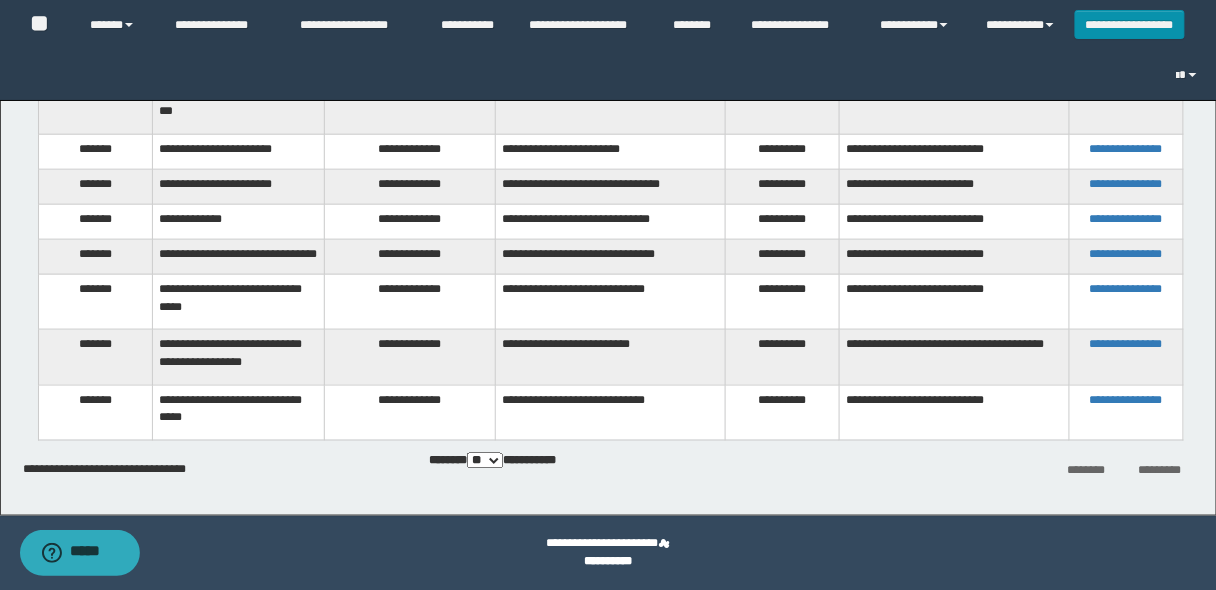 type 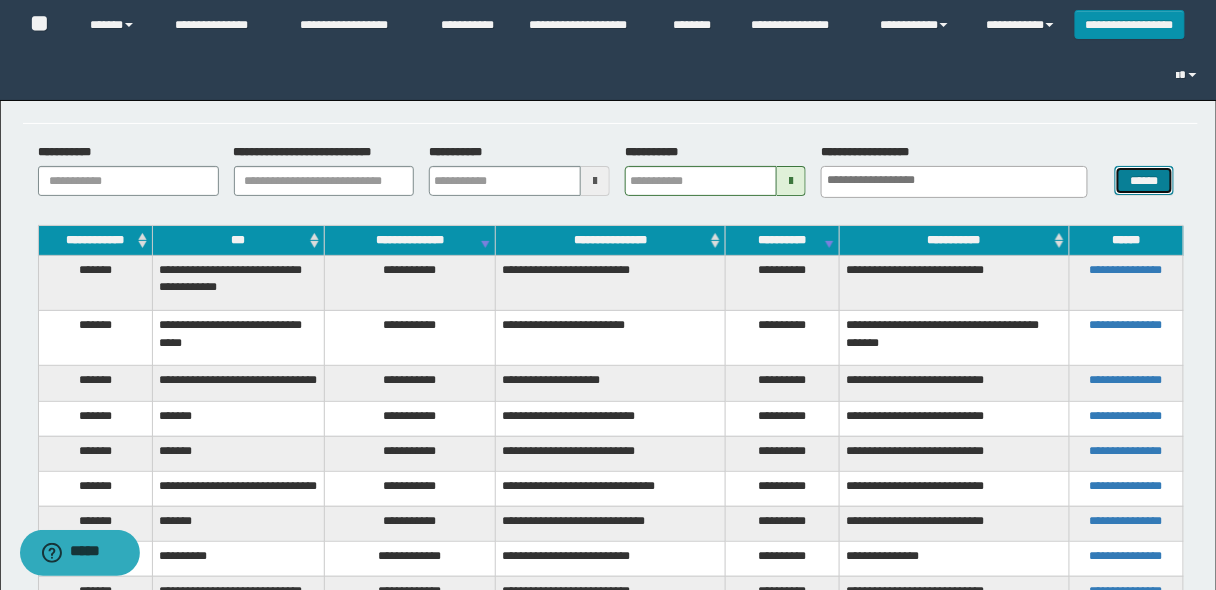 scroll, scrollTop: 0, scrollLeft: 0, axis: both 